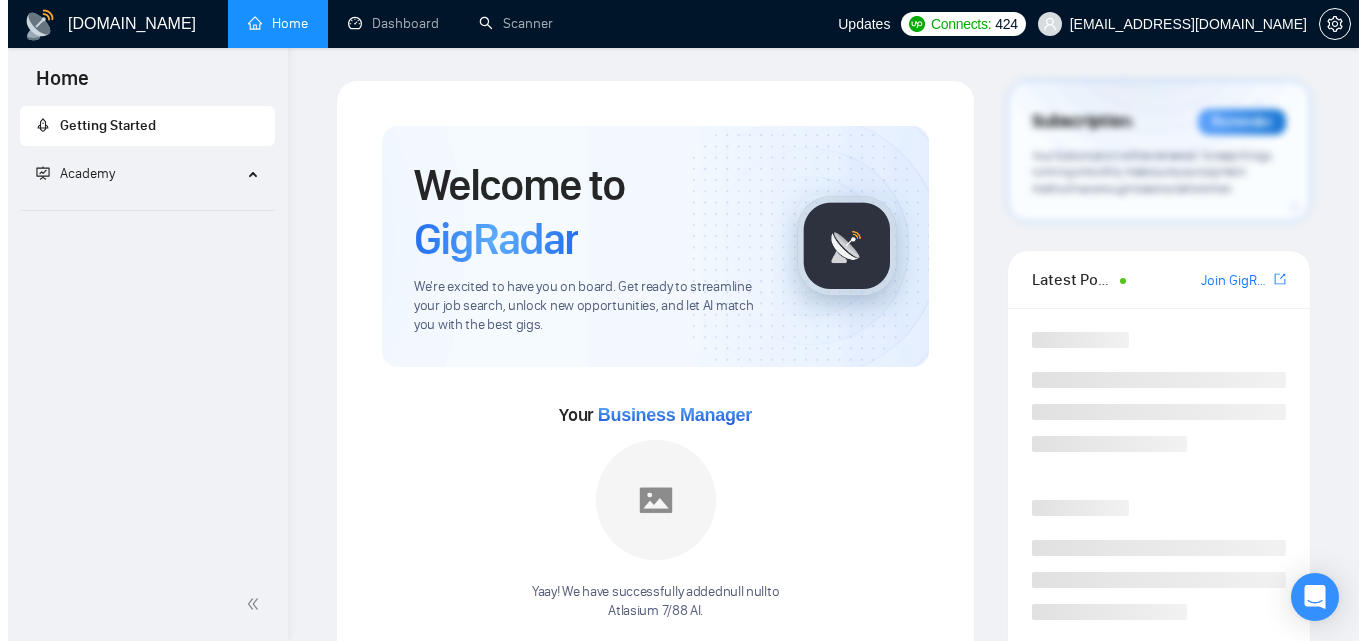 scroll, scrollTop: 0, scrollLeft: 0, axis: both 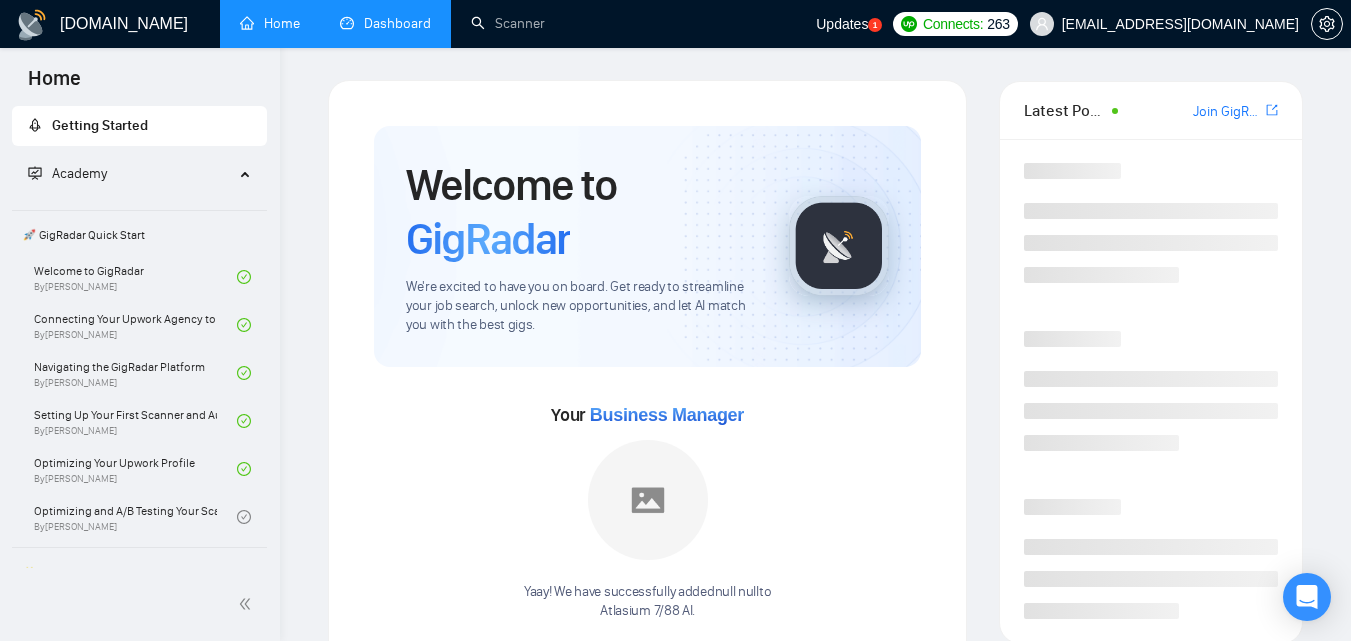 click on "Dashboard" at bounding box center [385, 23] 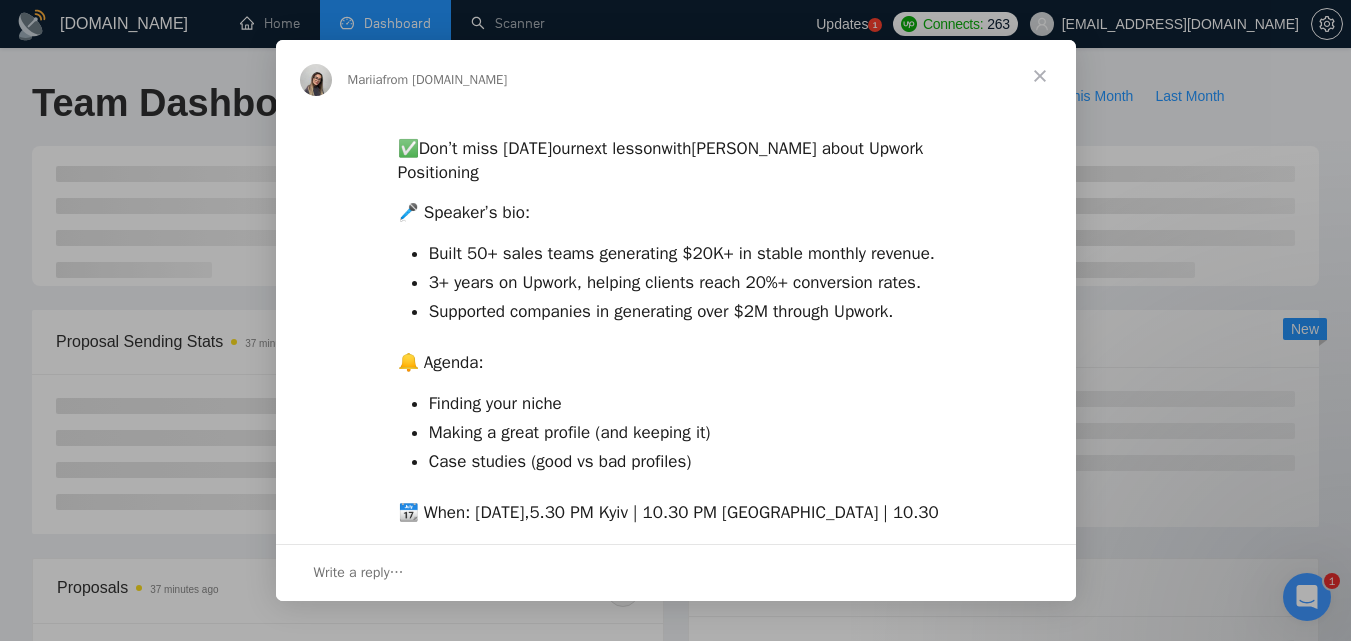 scroll, scrollTop: 0, scrollLeft: 0, axis: both 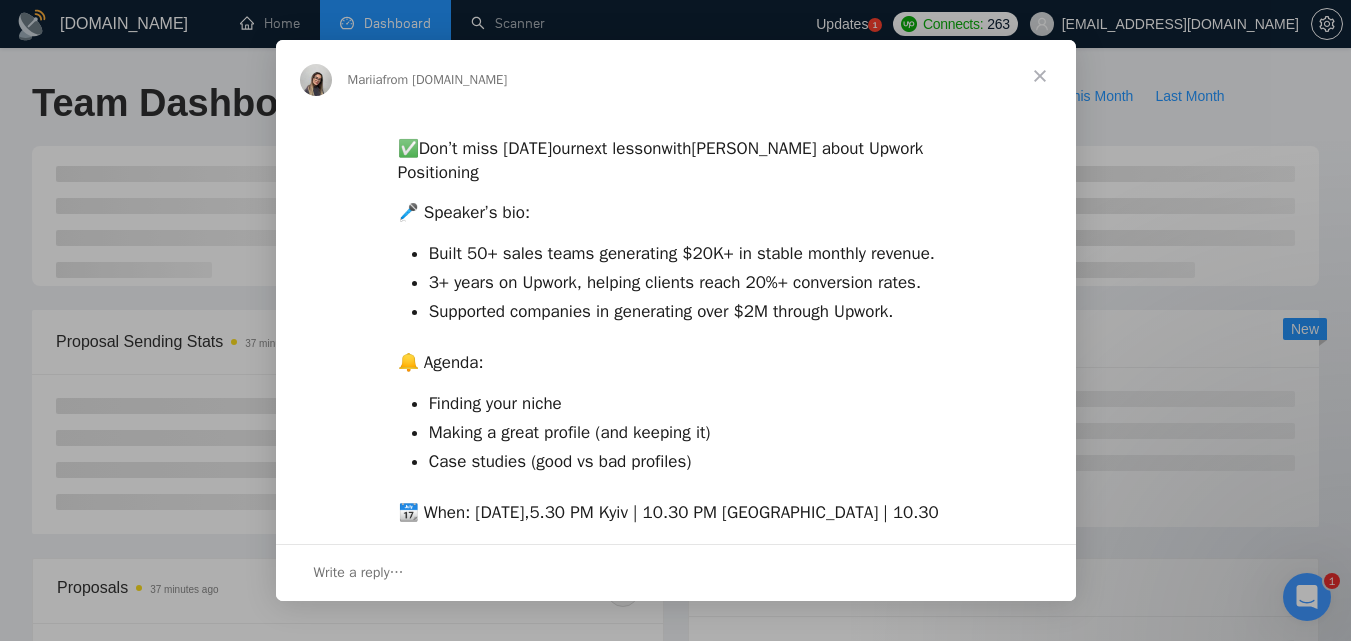 click at bounding box center [1040, 76] 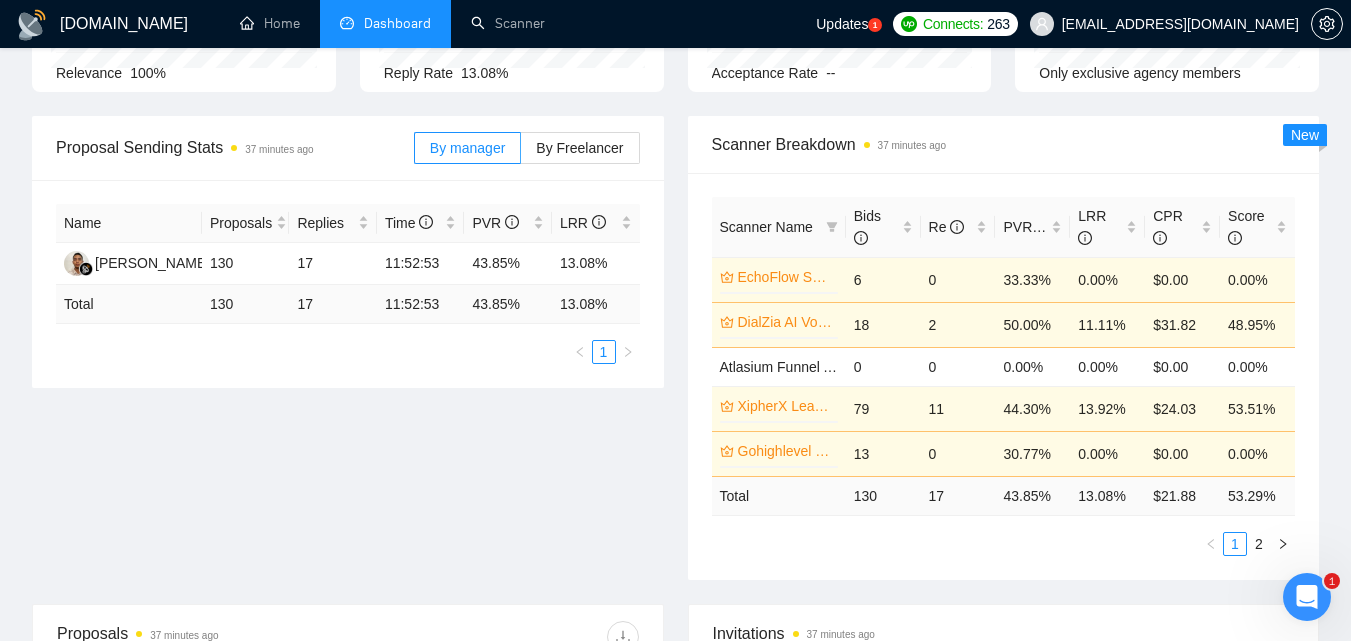 scroll, scrollTop: 200, scrollLeft: 0, axis: vertical 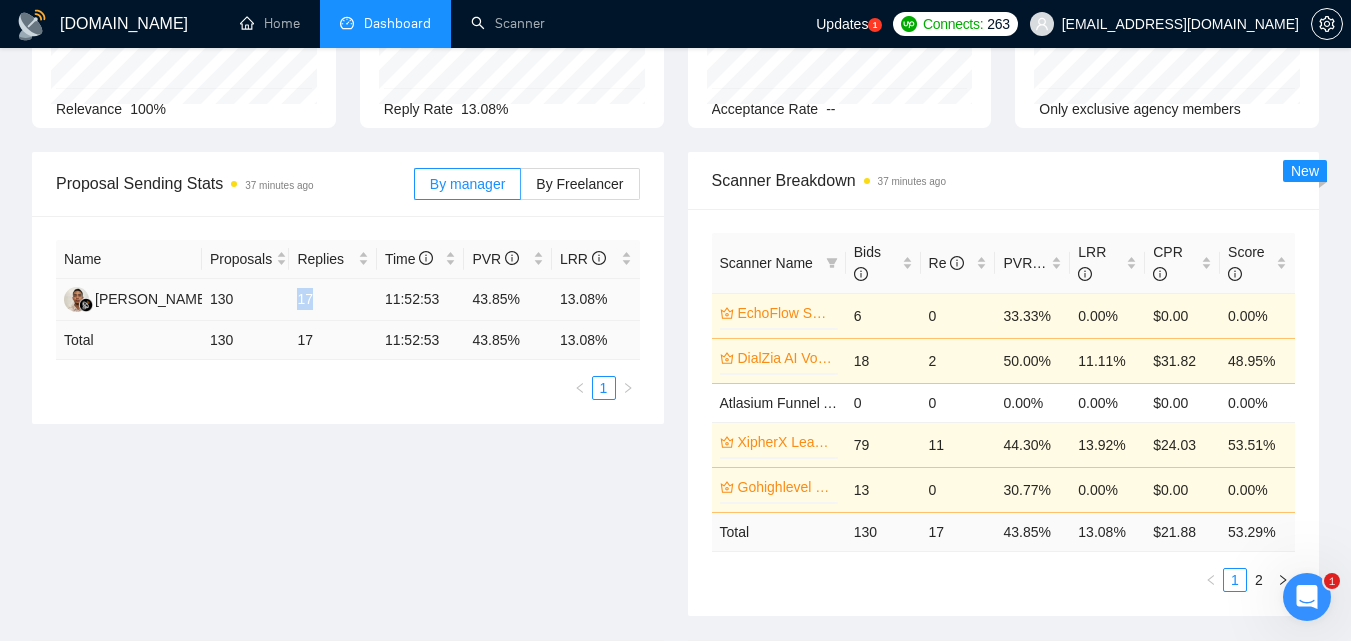 drag, startPoint x: 300, startPoint y: 300, endPoint x: 319, endPoint y: 299, distance: 19.026299 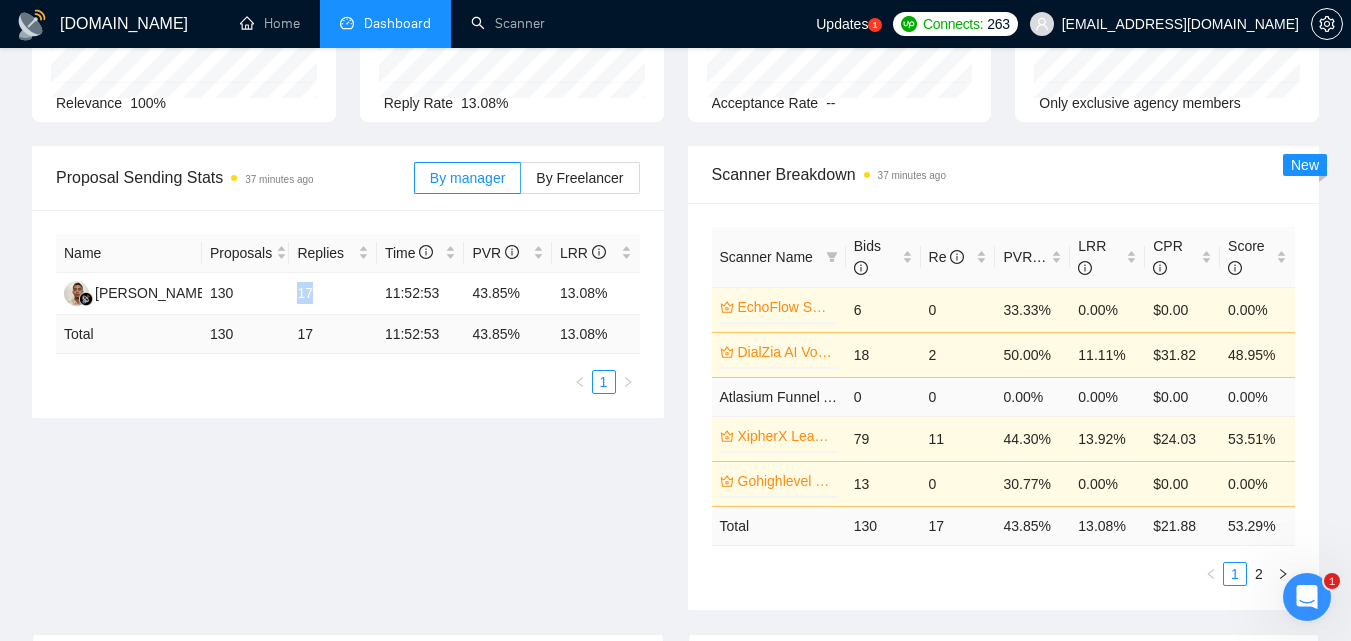 scroll, scrollTop: 0, scrollLeft: 0, axis: both 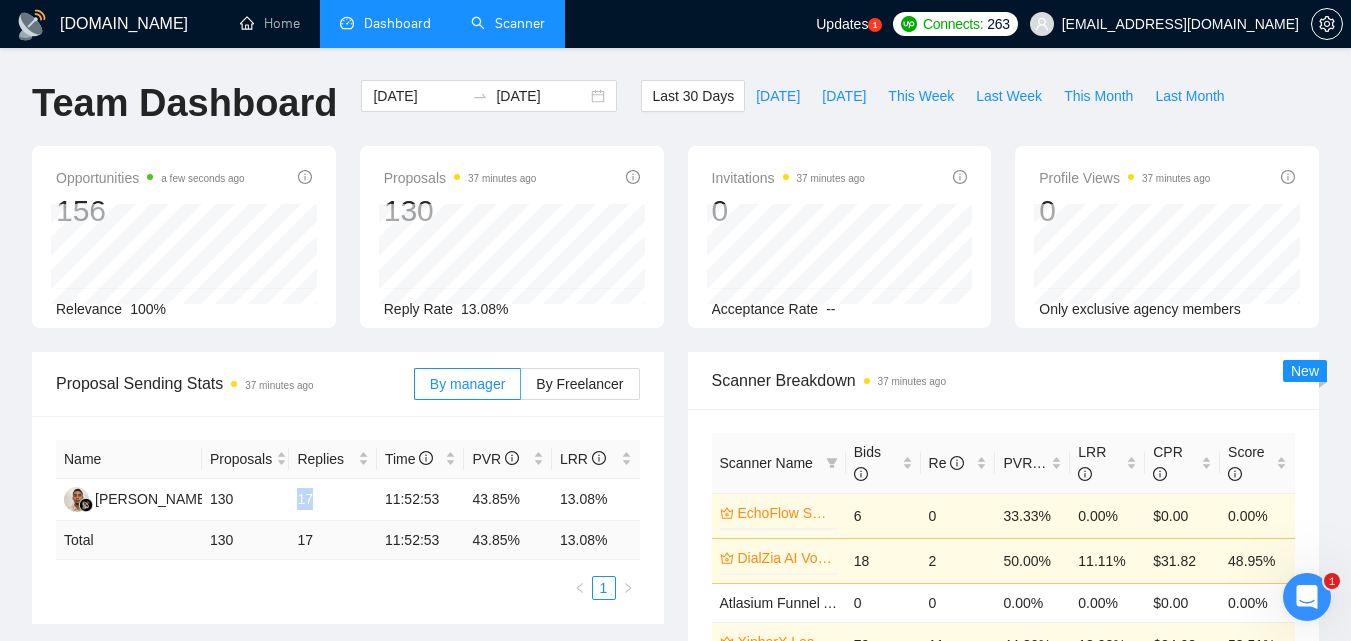 click on "Scanner" at bounding box center [508, 23] 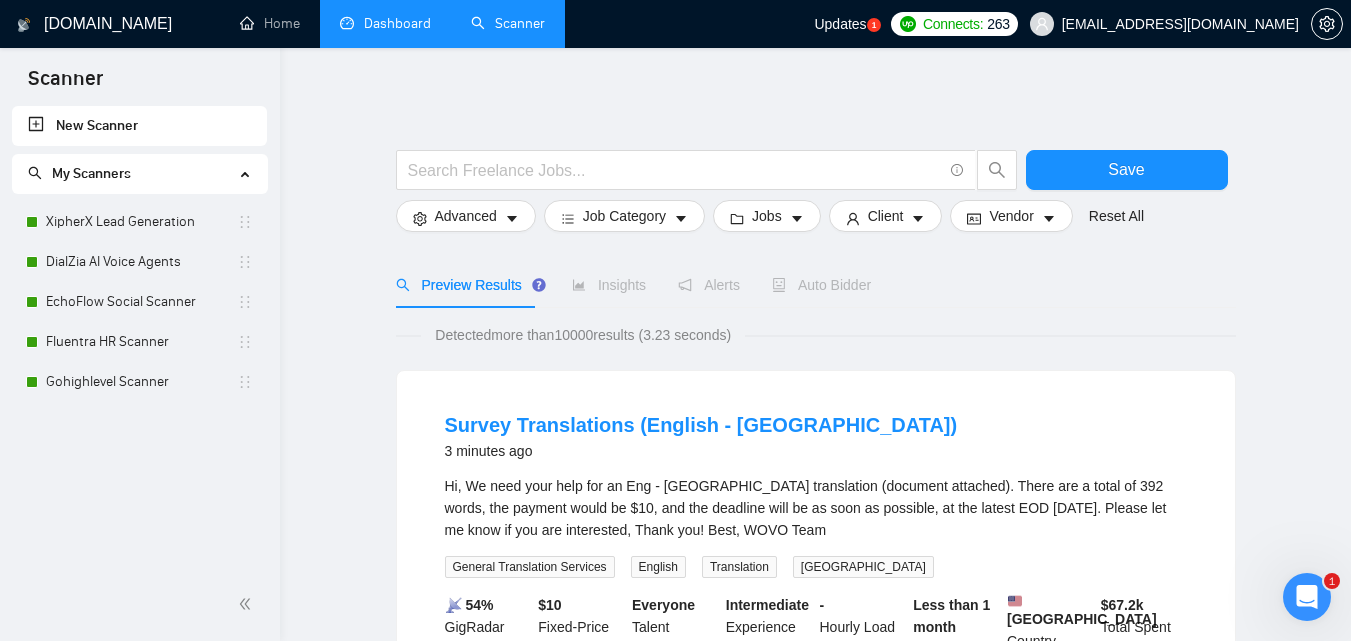 click on "Dashboard" at bounding box center (385, 23) 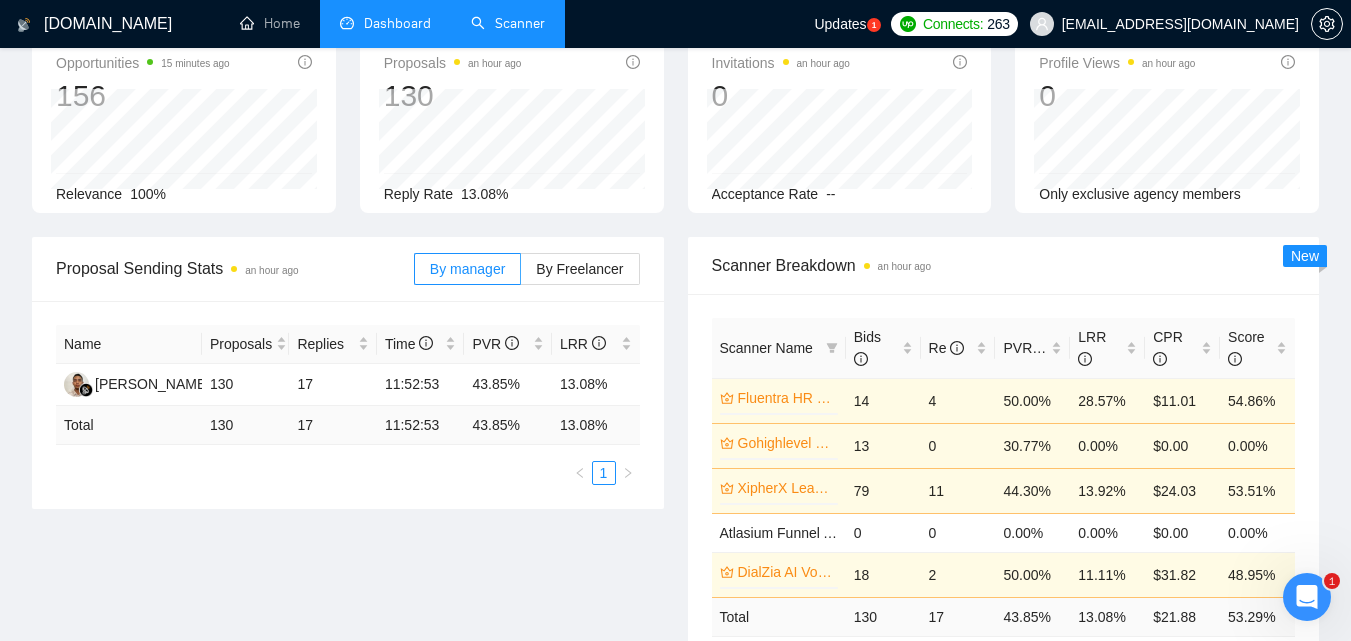 scroll, scrollTop: 0, scrollLeft: 0, axis: both 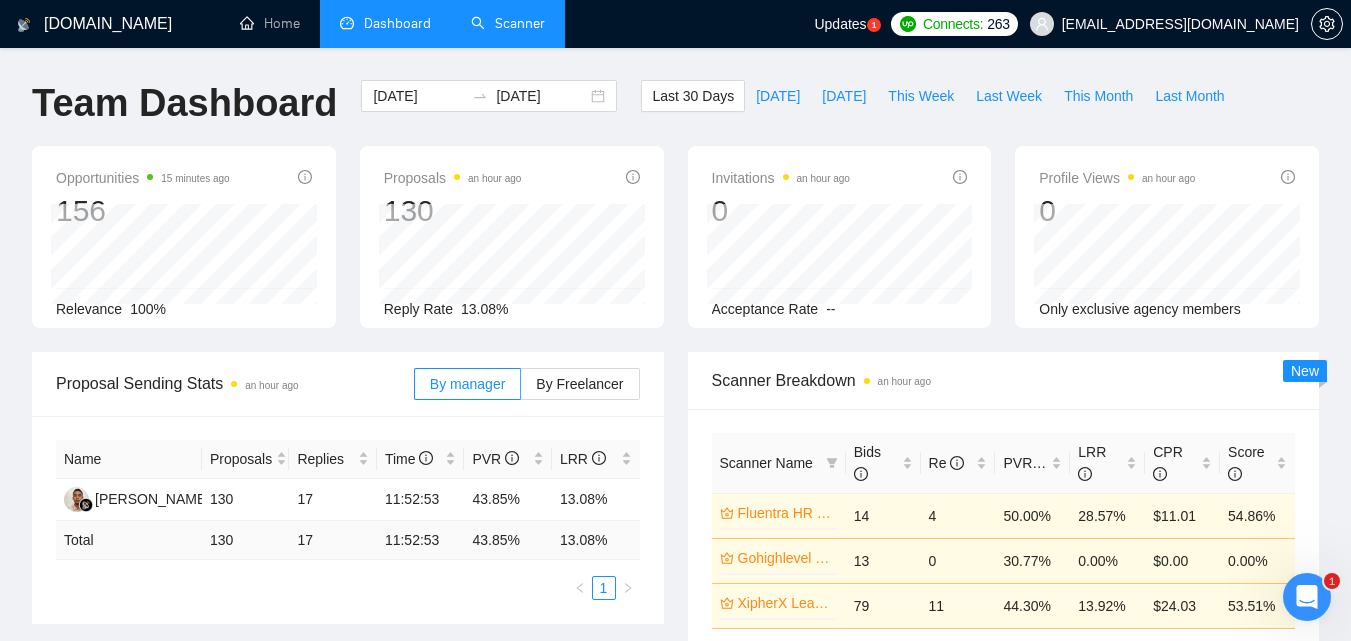 click on "Scanner" at bounding box center [508, 23] 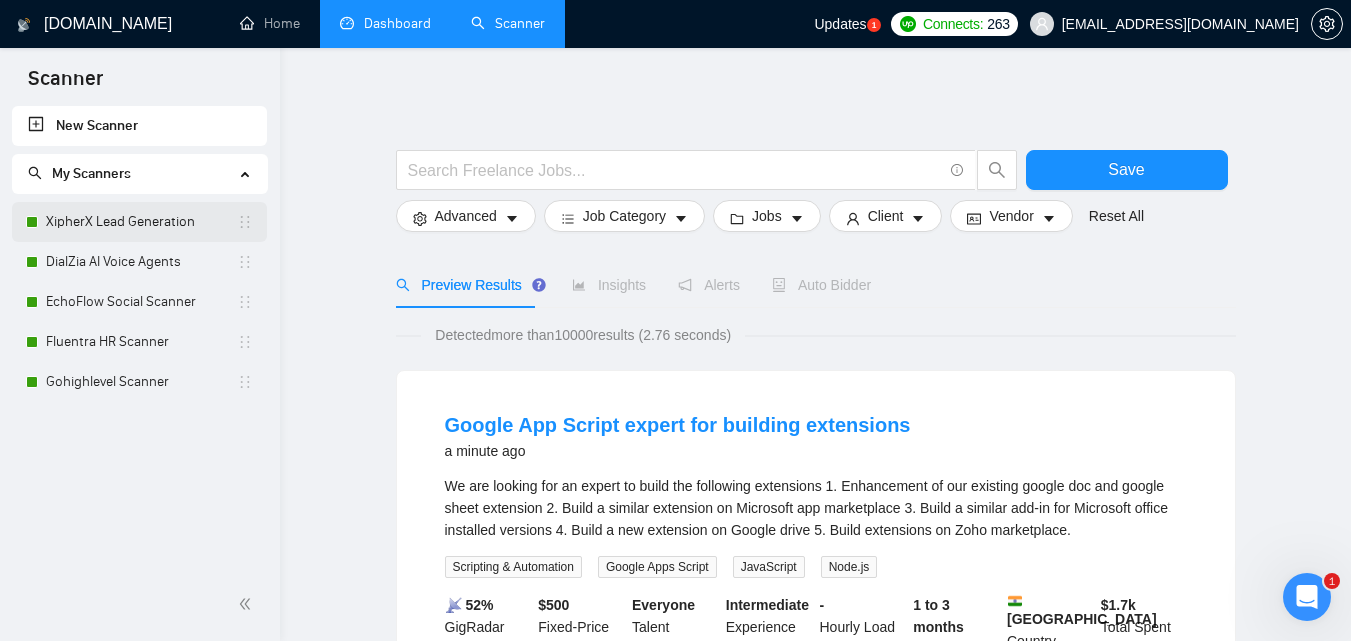 click on "XipherX Lead Generation" at bounding box center (141, 222) 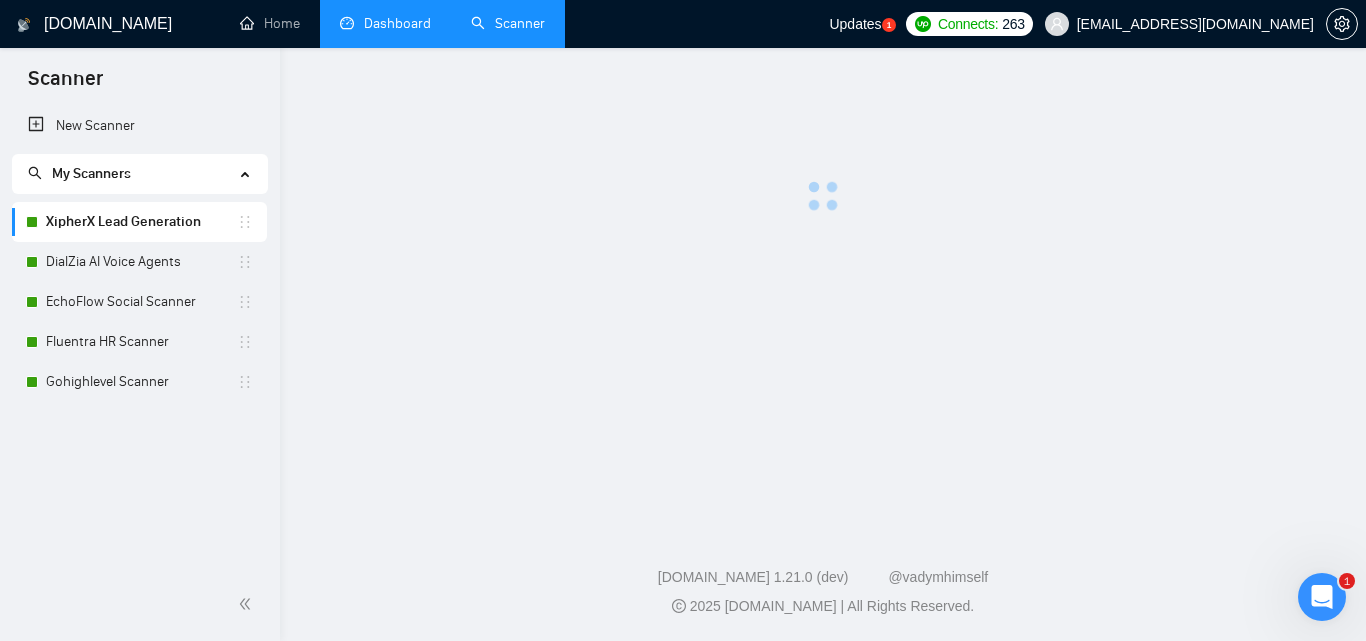click on "XipherX Lead Generation" at bounding box center (141, 222) 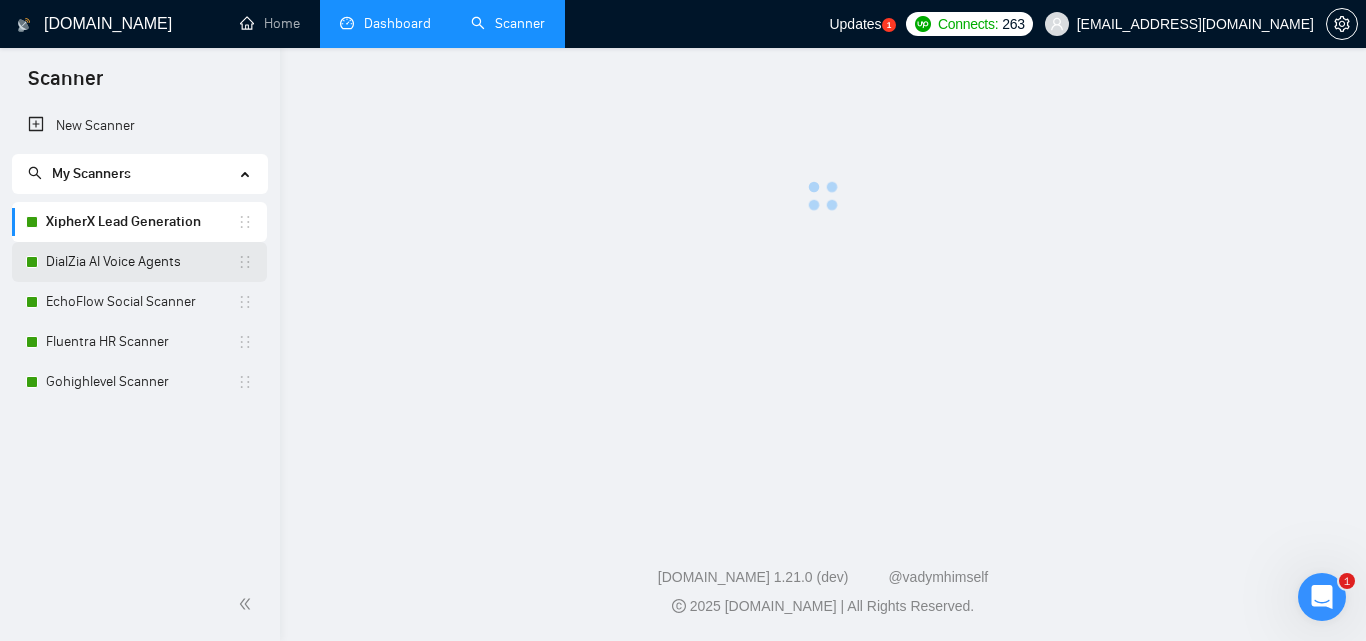 click on "DialZia AI Voice Agents" at bounding box center [141, 262] 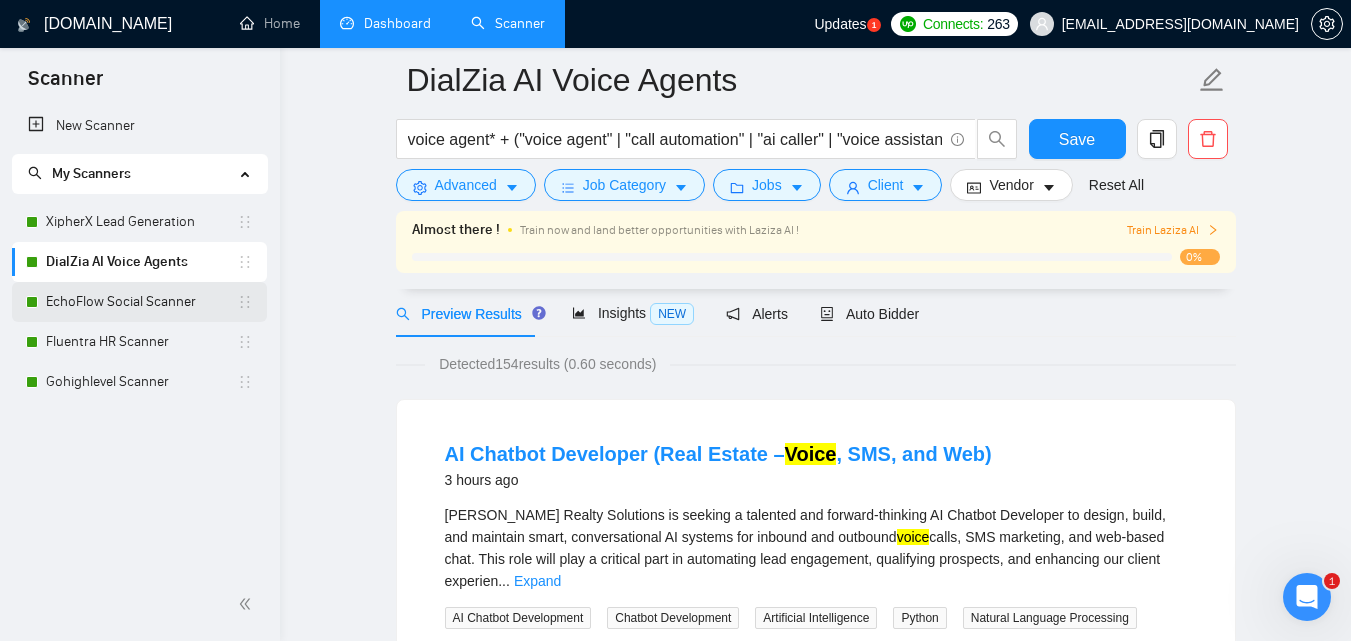 scroll, scrollTop: 100, scrollLeft: 0, axis: vertical 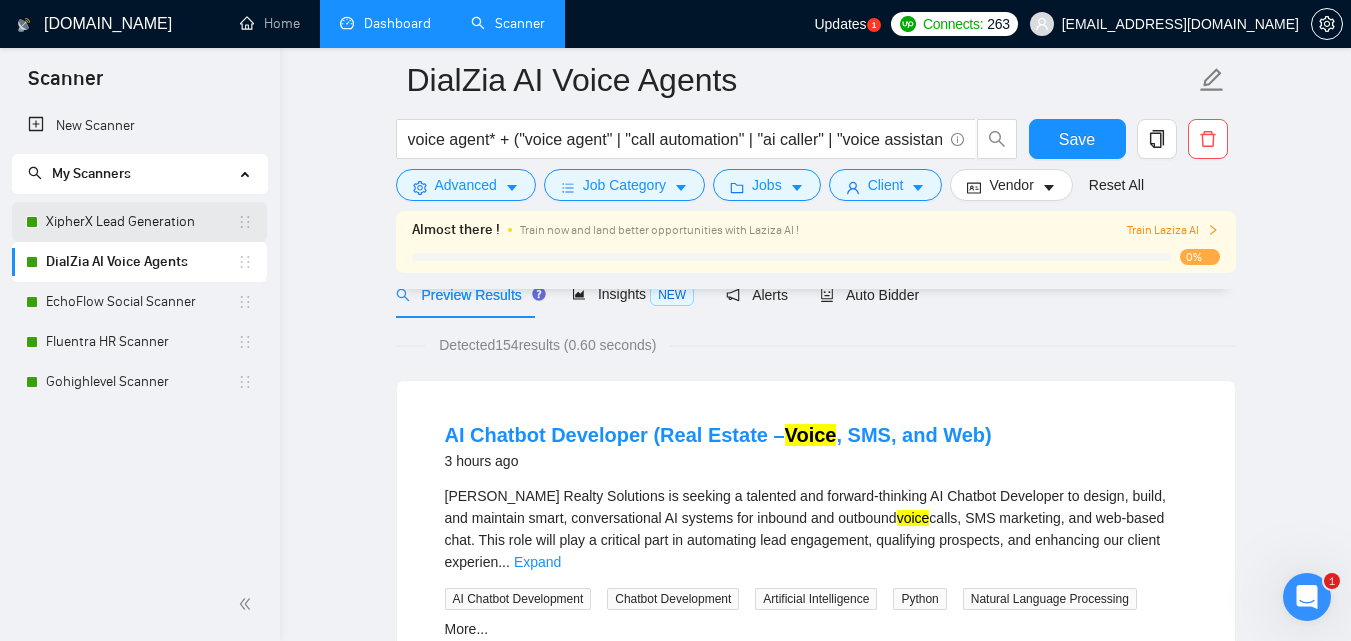 click on "XipherX Lead Generation" at bounding box center [141, 222] 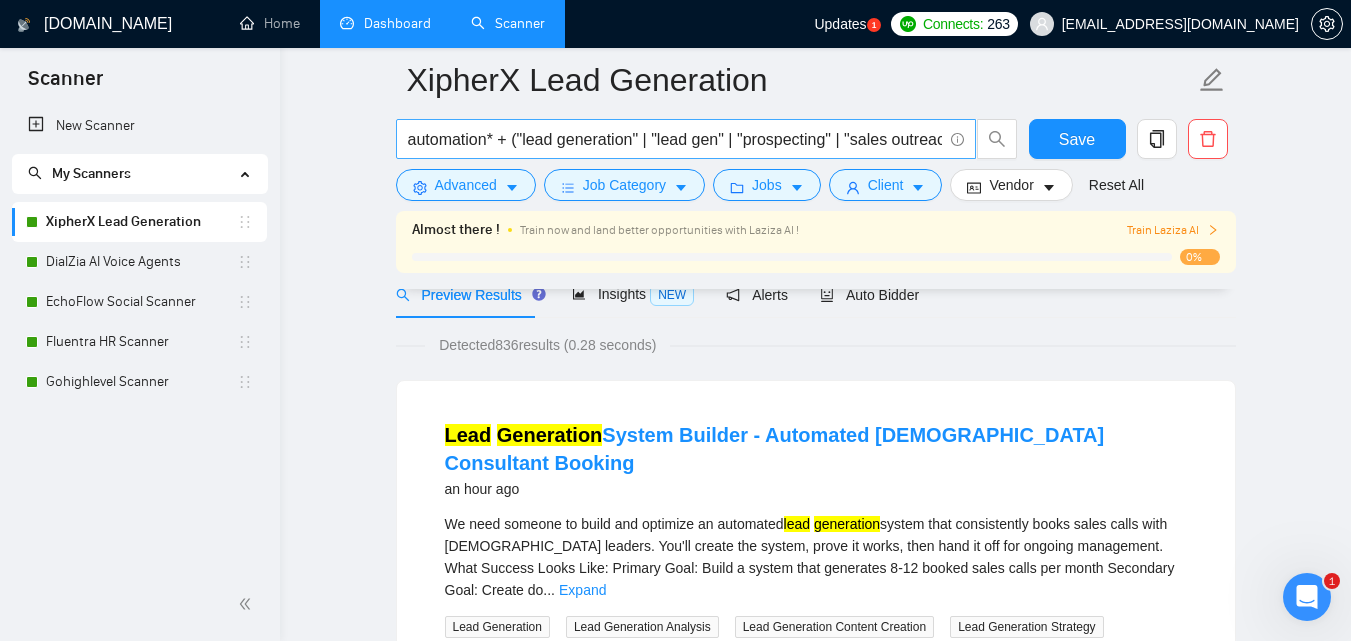 click on "automation* + ("lead generation" | "lead gen" | "prospecting" | "sales outreach" | "cold emailing" | "b2b leads" | "appointment setting" | "client acquisition" | "outbound sales" | "inbound leads" | "email scraping" | "linkedin outreach" | "data mining" | "lead sourcing" | "contact list building" | "crm data entry" | "cold calling" | "list building" | "lead research")" at bounding box center [675, 139] 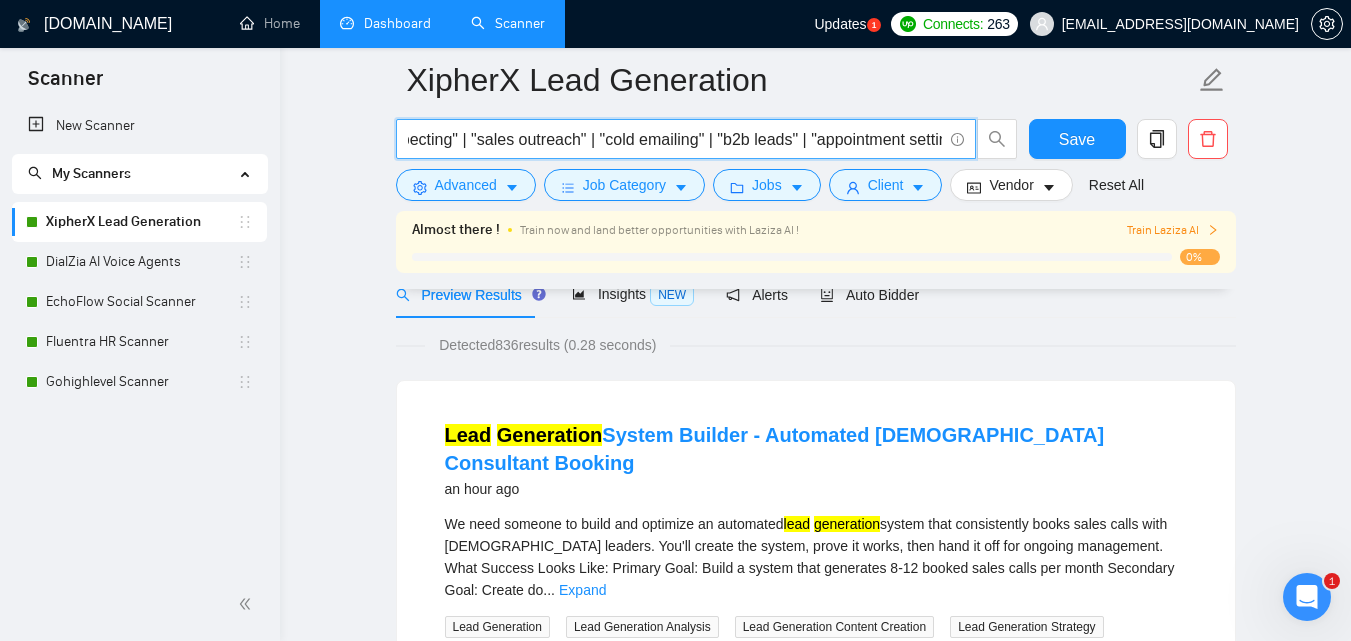 scroll, scrollTop: 0, scrollLeft: 407, axis: horizontal 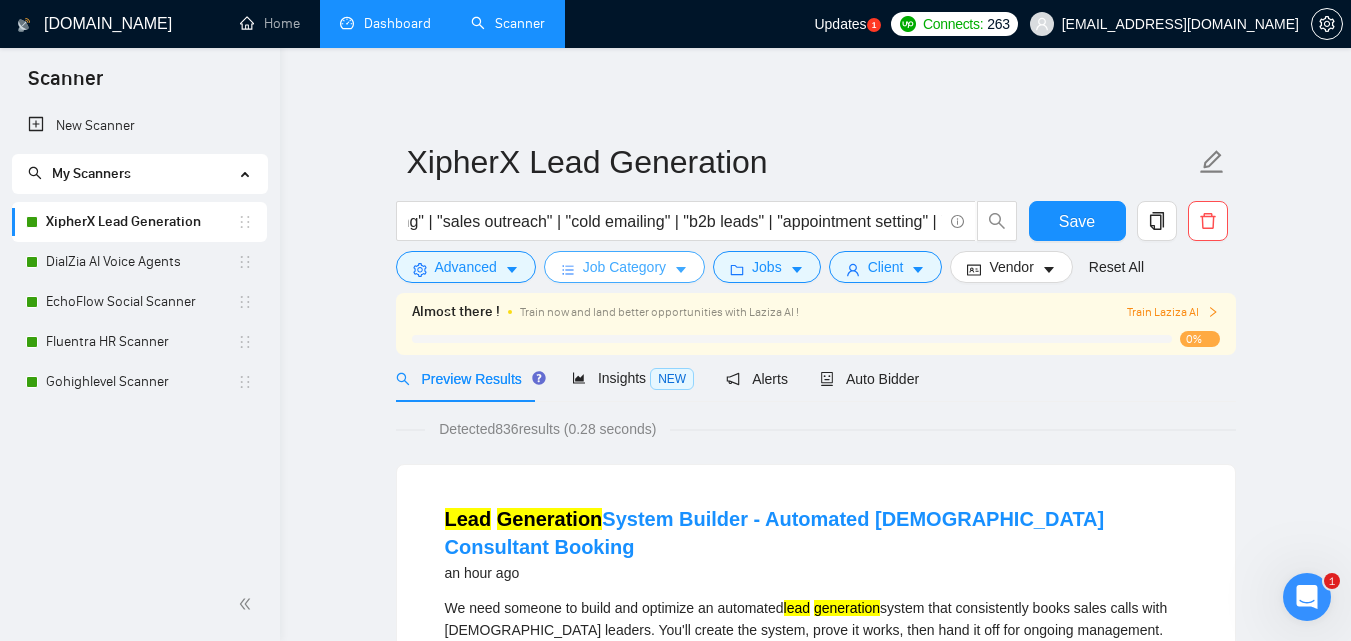 click on "Job Category" at bounding box center (624, 267) 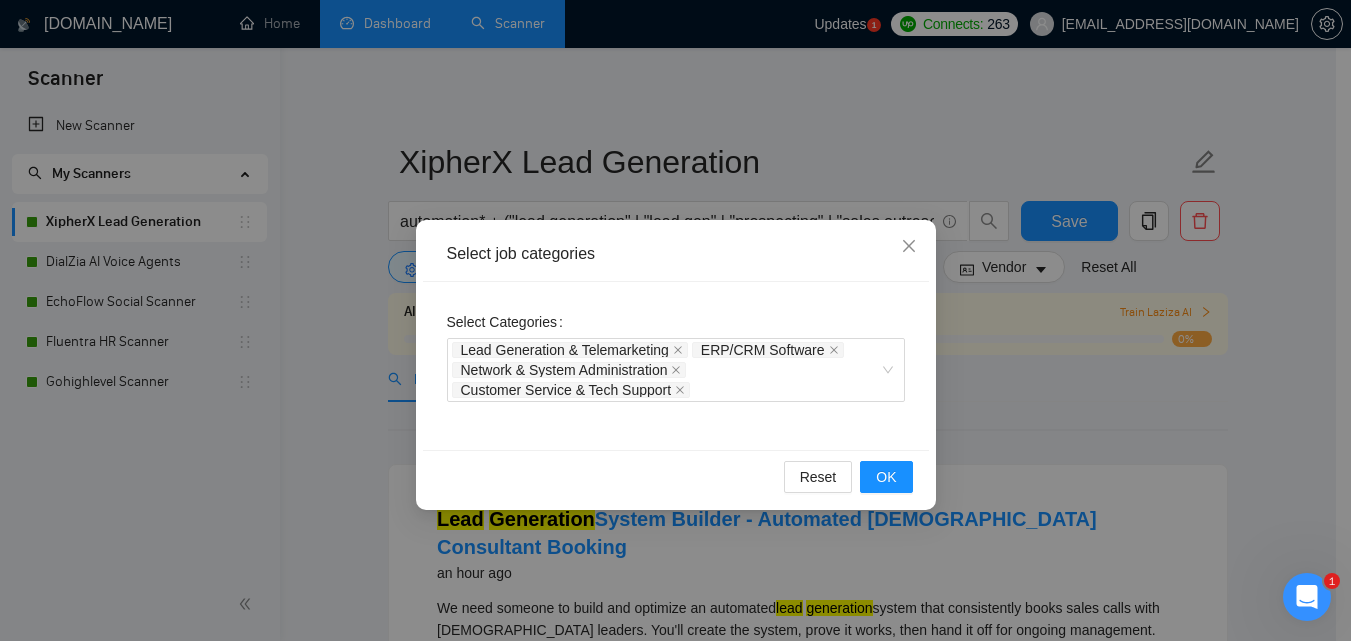 click on "Reset OK" at bounding box center (676, 476) 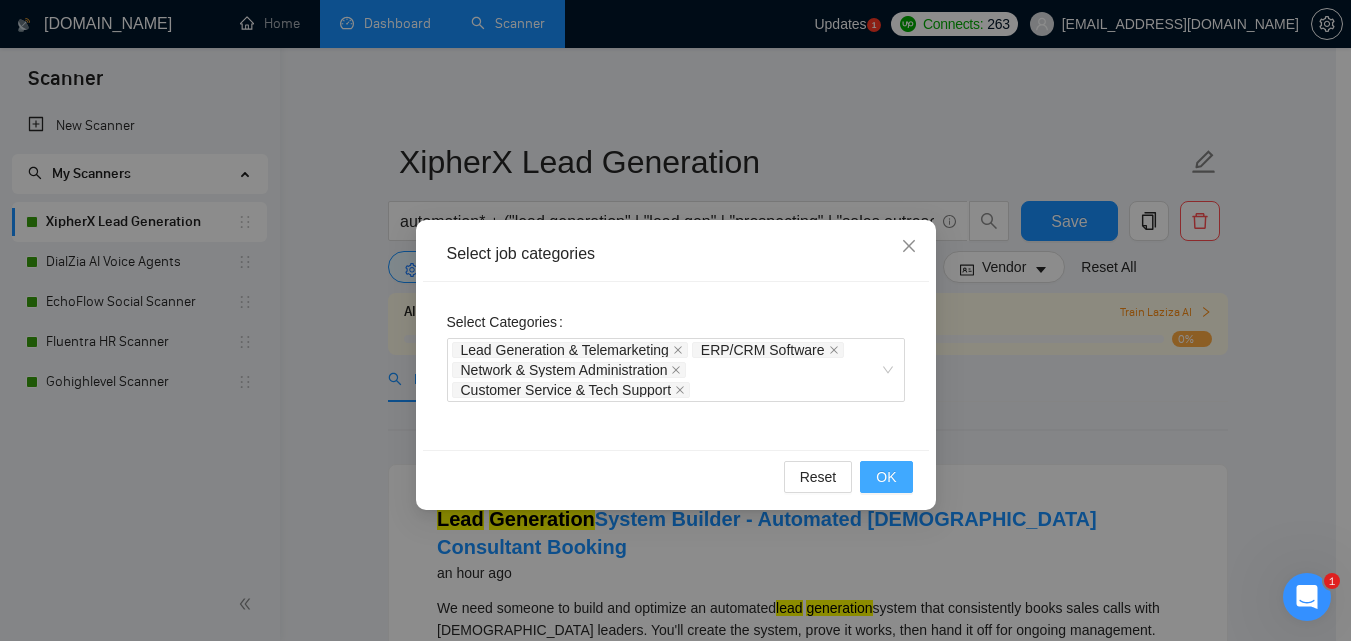 click on "OK" at bounding box center (886, 477) 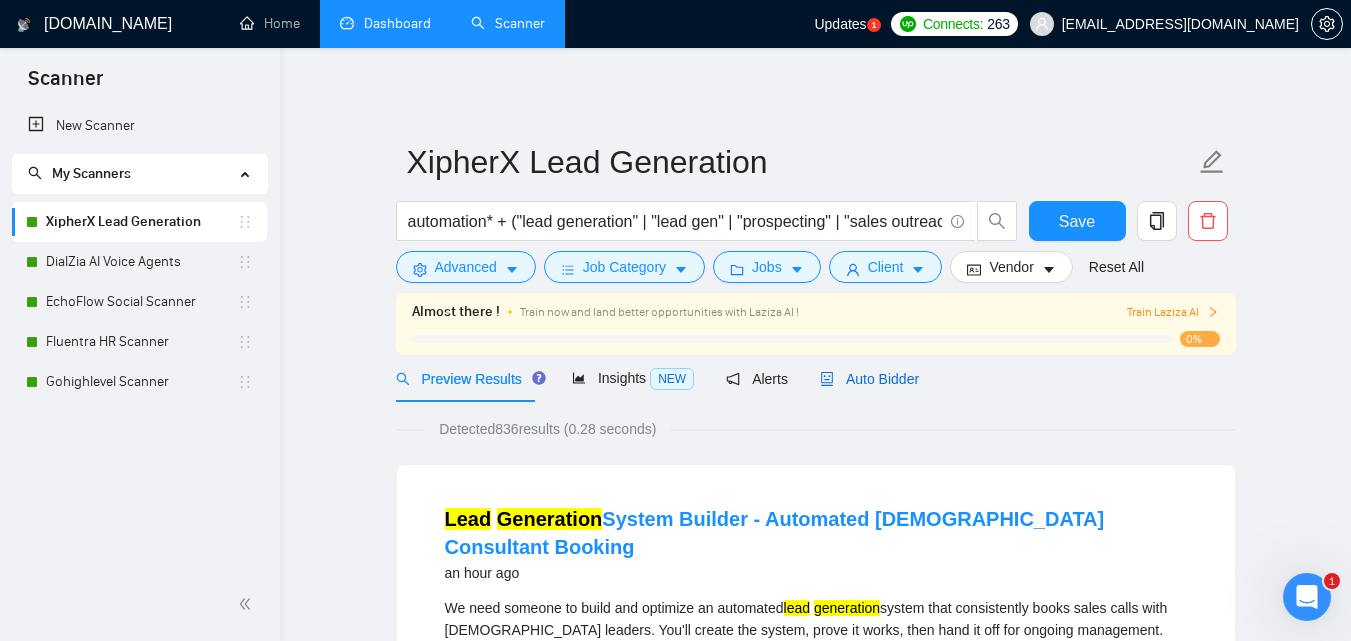 click on "Auto Bidder" at bounding box center (869, 379) 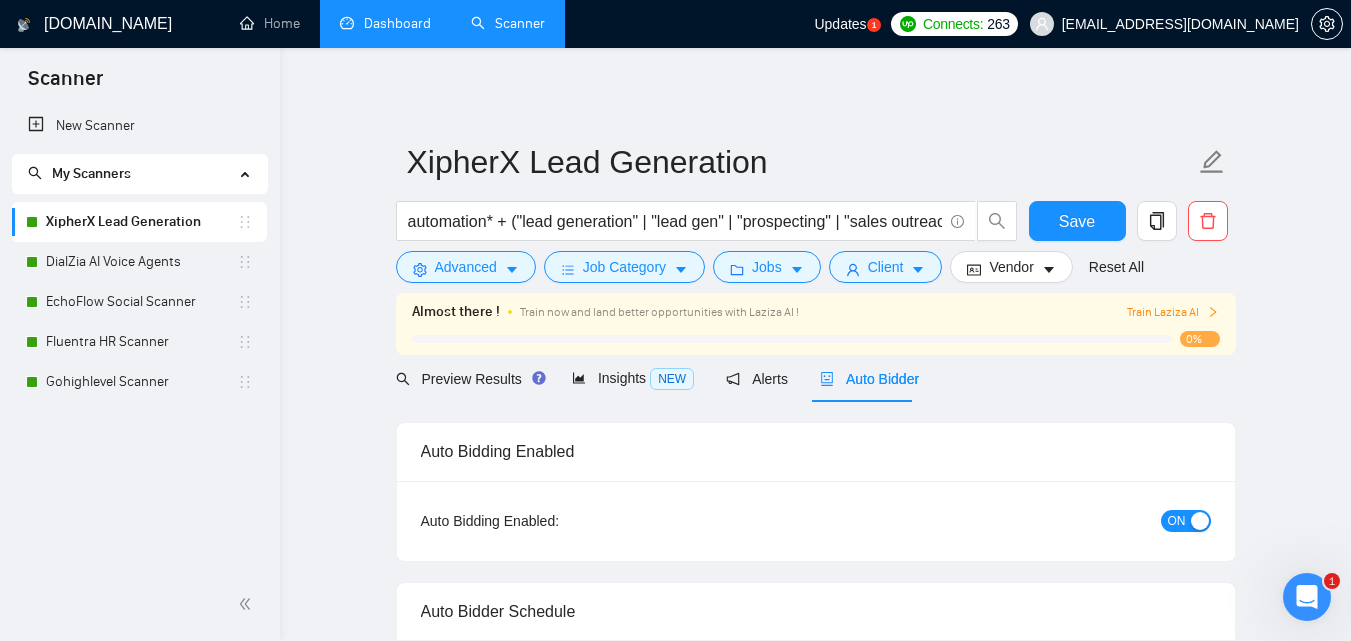 type 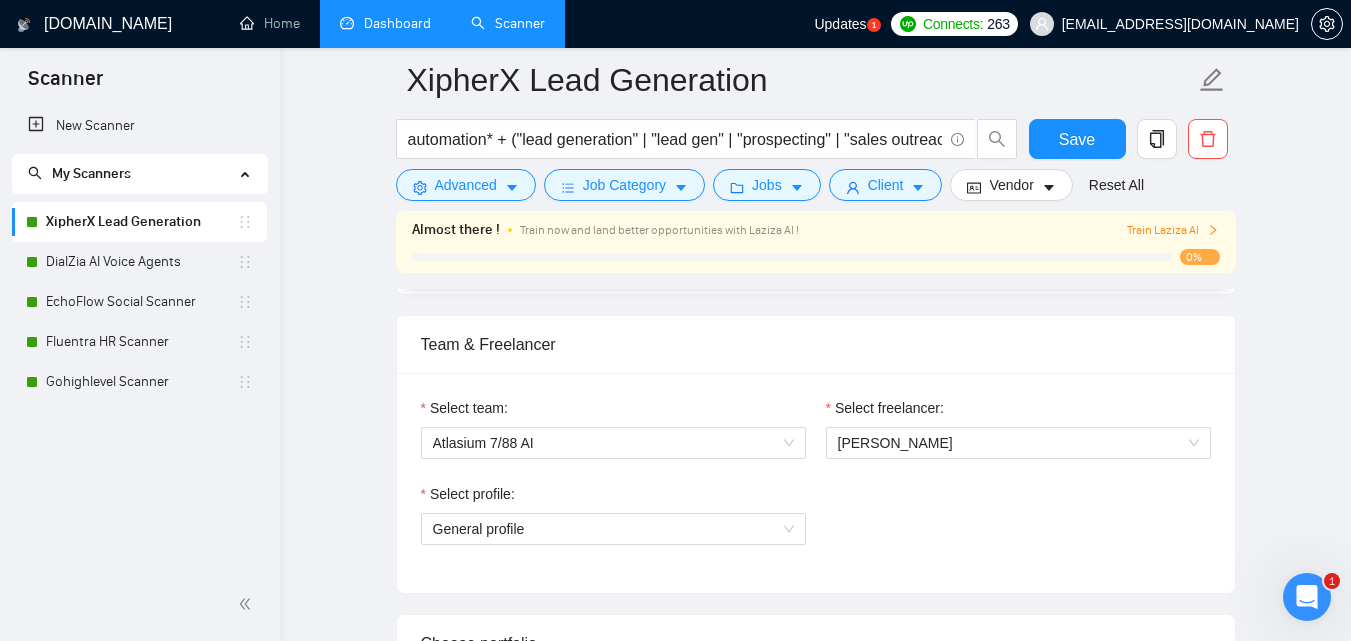 scroll, scrollTop: 1000, scrollLeft: 0, axis: vertical 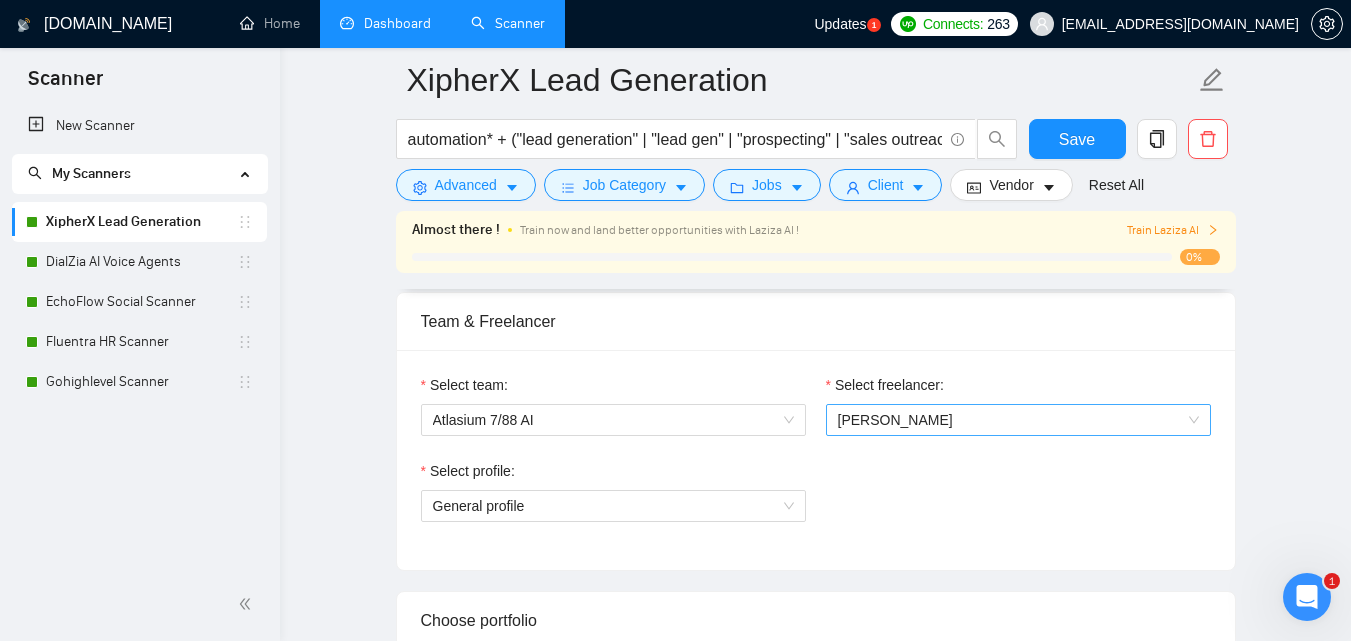 click on "[PERSON_NAME]" at bounding box center [1018, 420] 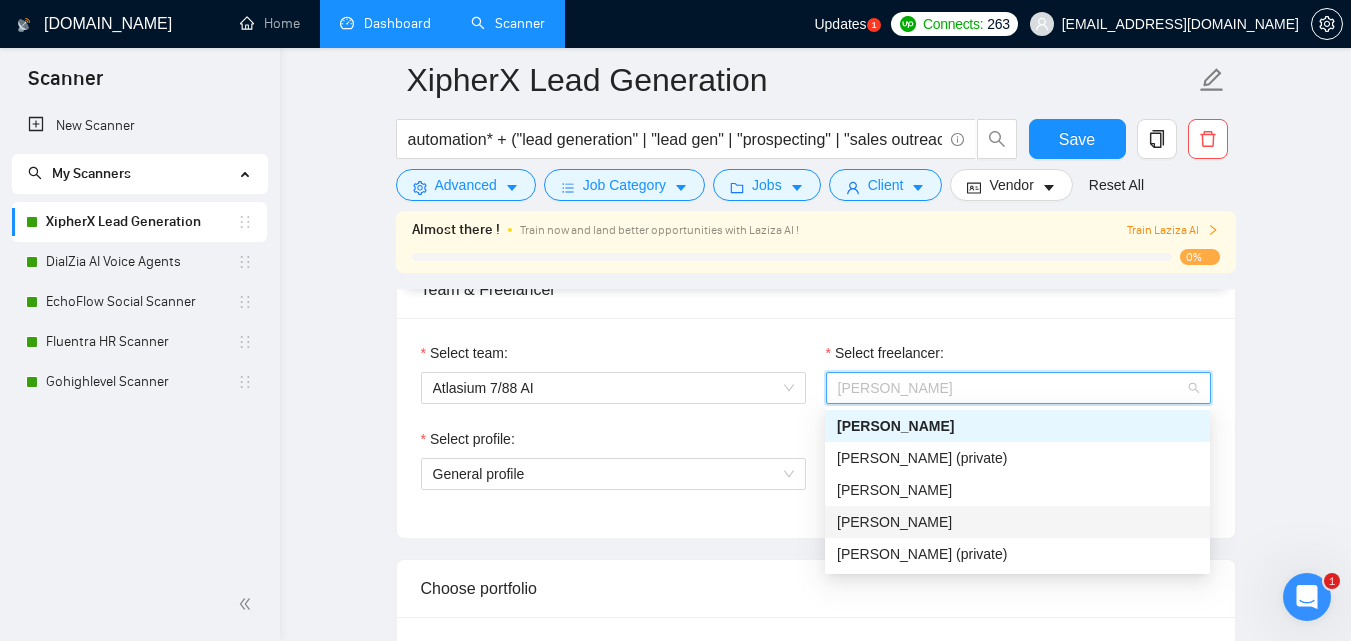 scroll, scrollTop: 1000, scrollLeft: 0, axis: vertical 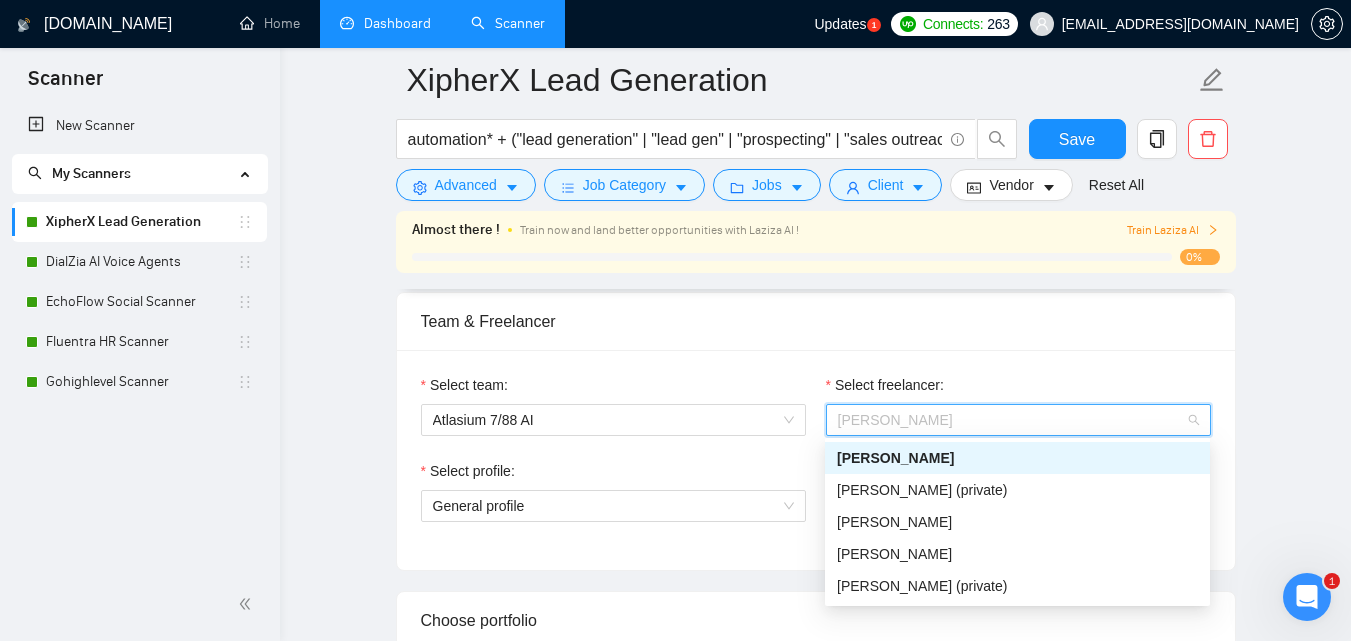 click on "Select team: Atlasium 7/88 AI Select freelancer: [PERSON_NAME] Select profile: General profile" at bounding box center [816, 460] 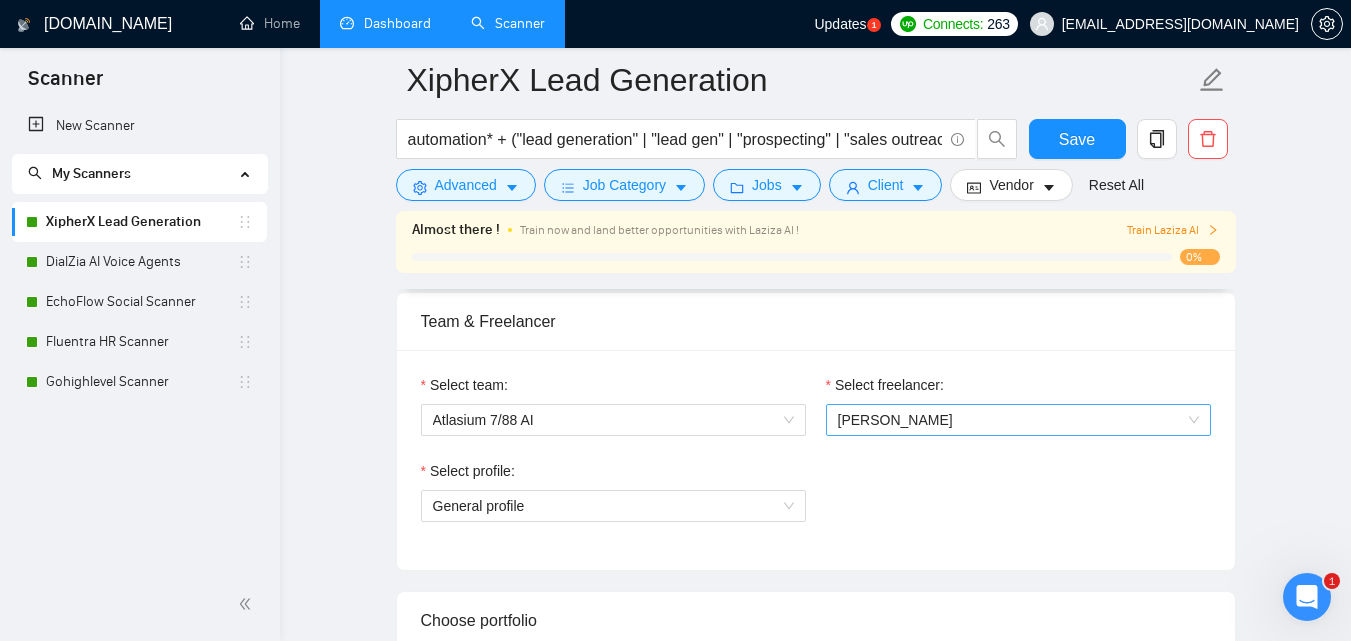 click on "[PERSON_NAME]" at bounding box center [1018, 420] 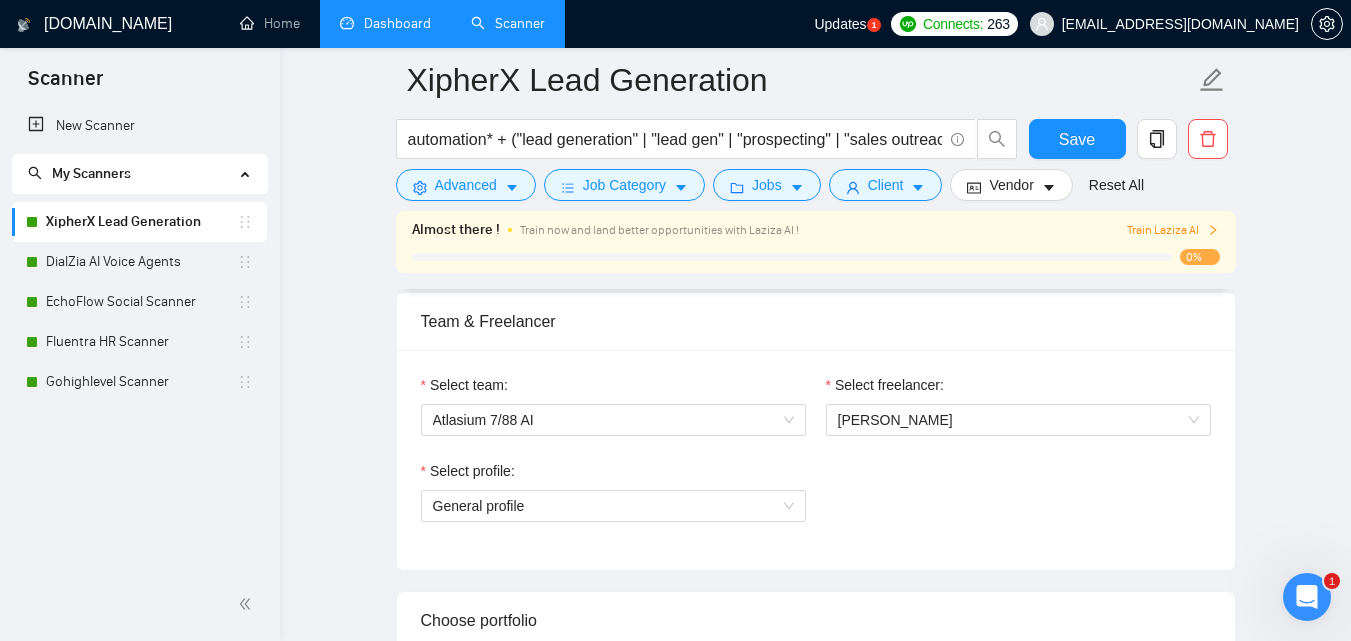 click on "Select team: Atlasium 7/88 AI Select freelancer: [PERSON_NAME] Select profile: General profile" at bounding box center [816, 460] 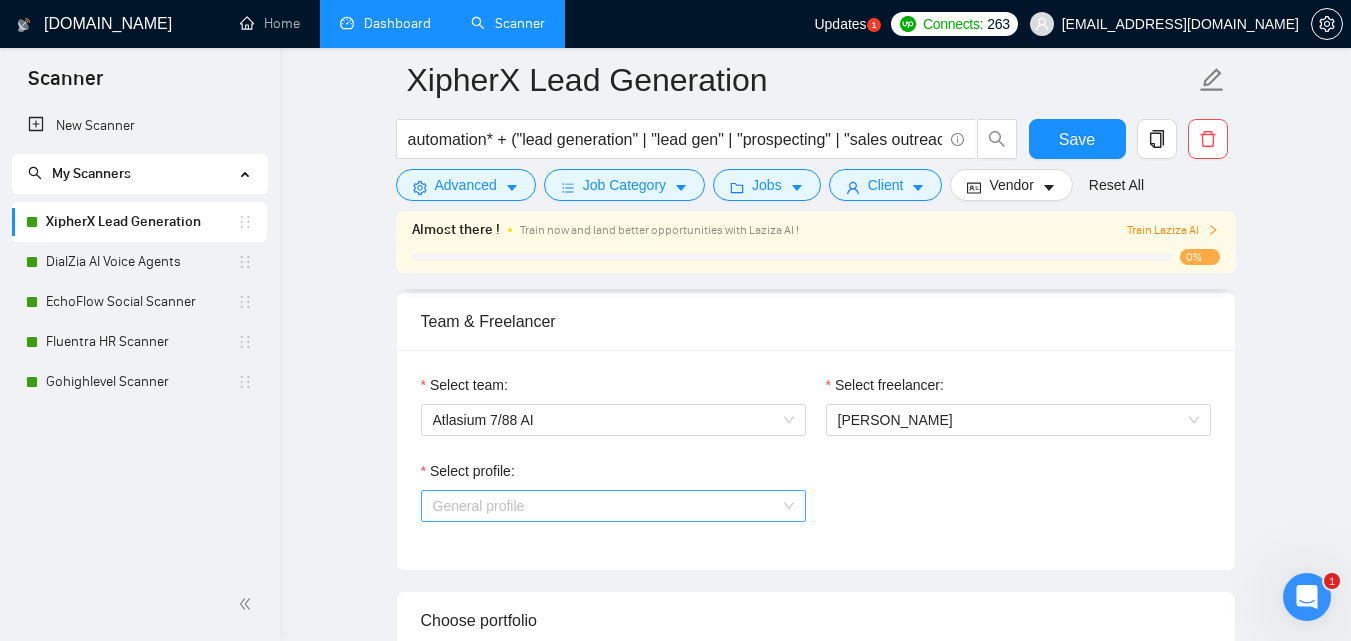 click on "General profile" at bounding box center (613, 506) 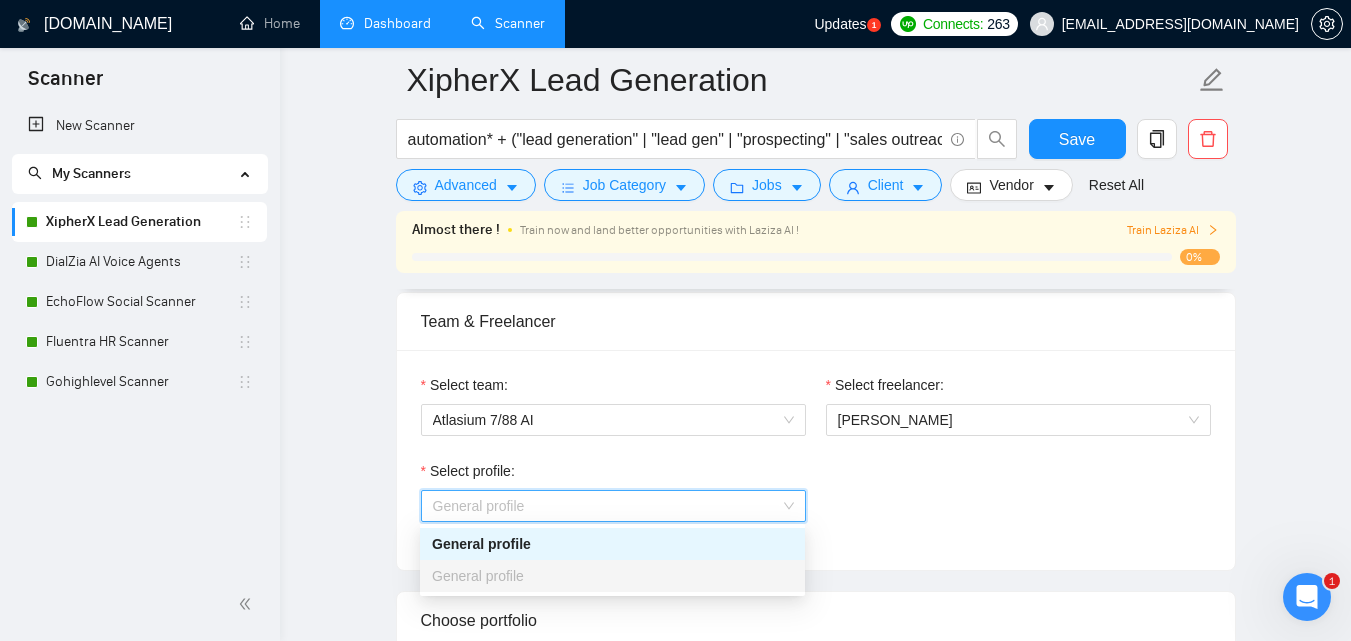 click on "Select profile: General profile" at bounding box center (816, 503) 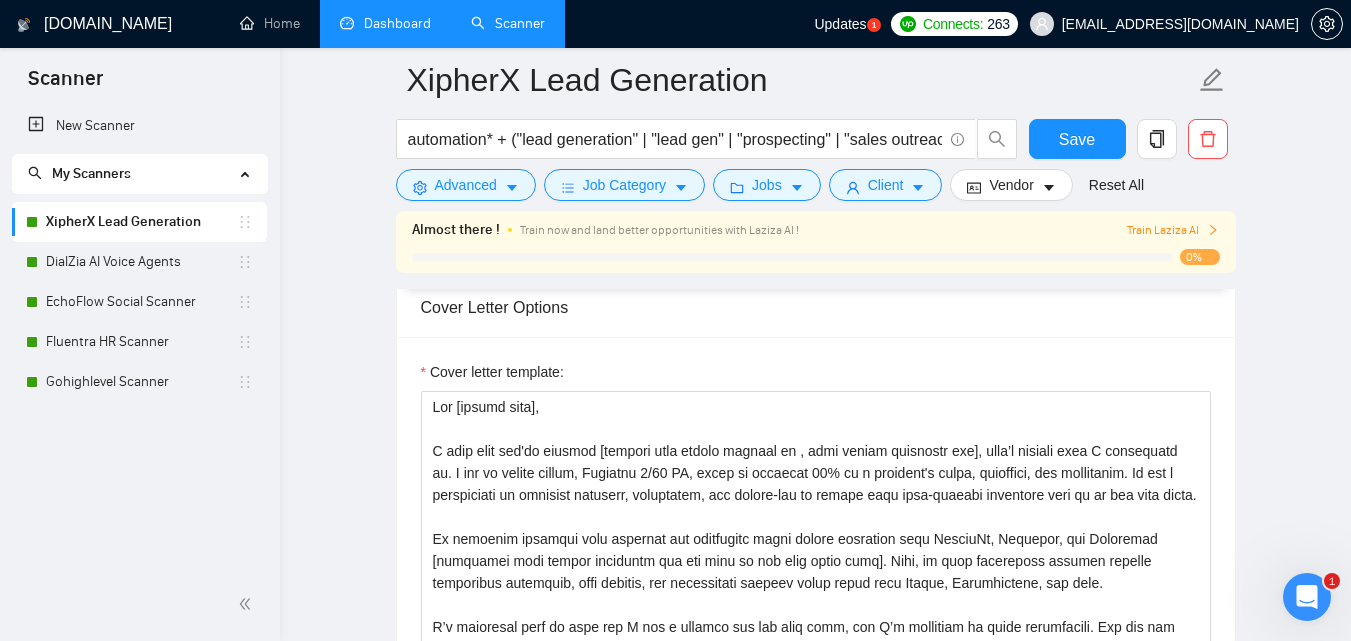 scroll, scrollTop: 1700, scrollLeft: 0, axis: vertical 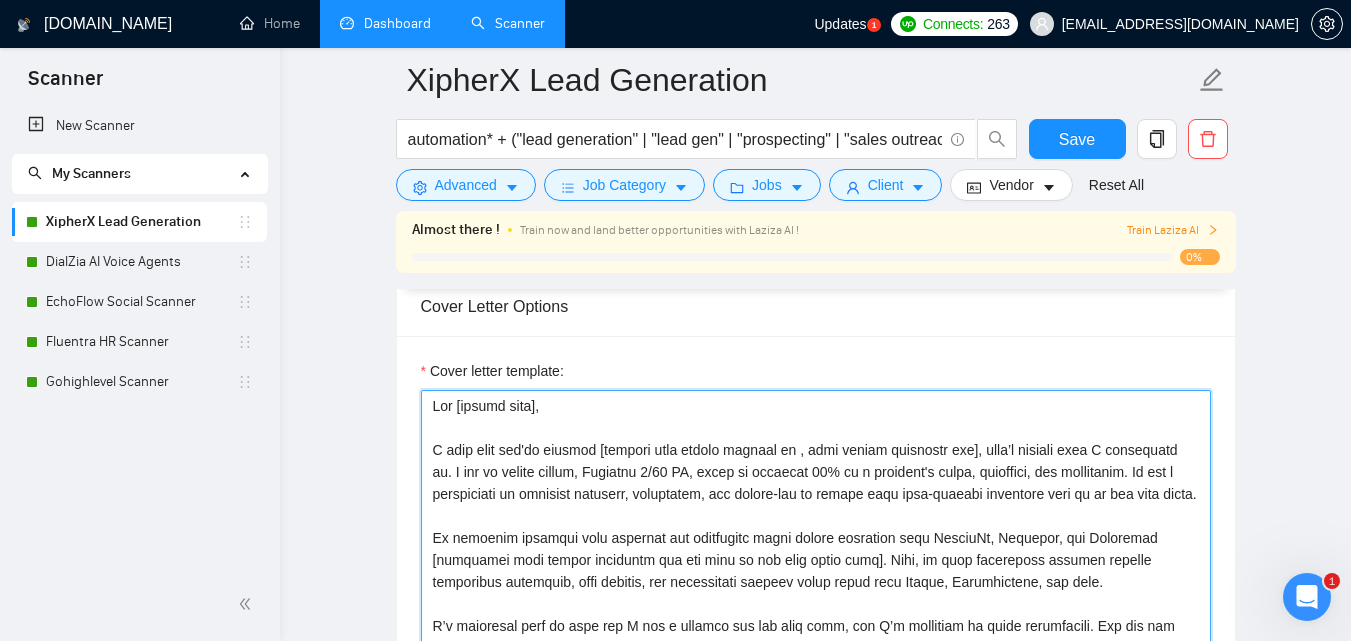 click on "Cover letter template:" at bounding box center (816, 615) 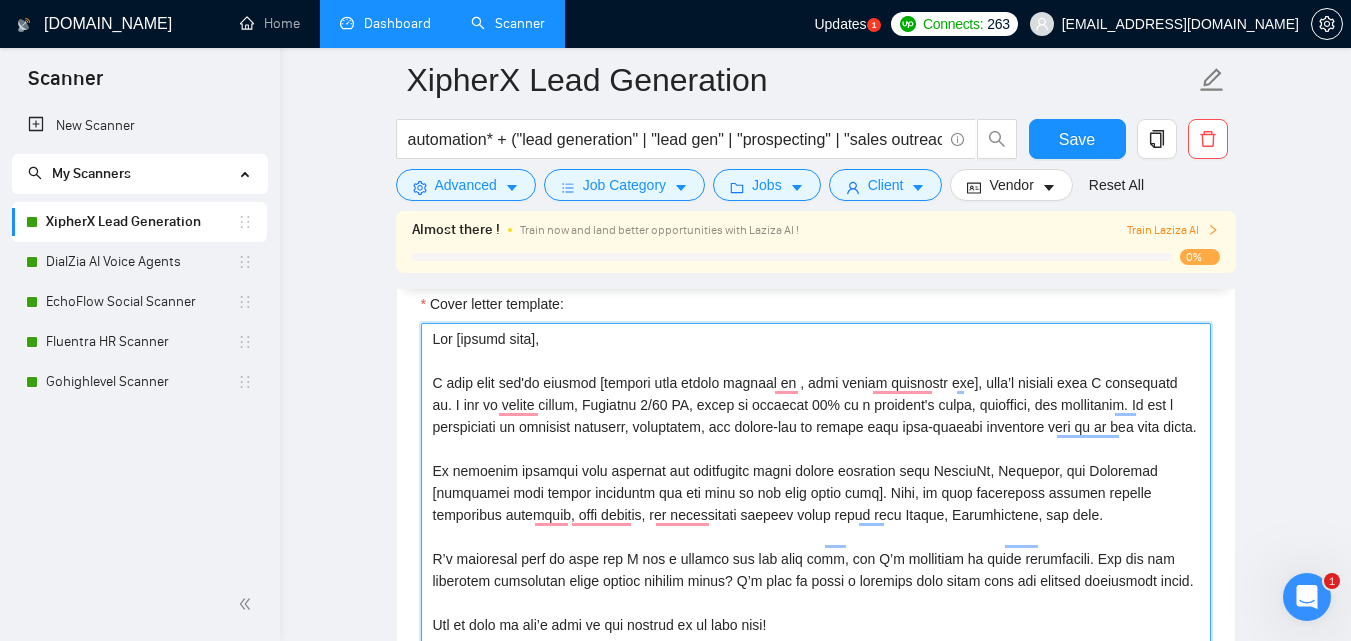 scroll, scrollTop: 1800, scrollLeft: 0, axis: vertical 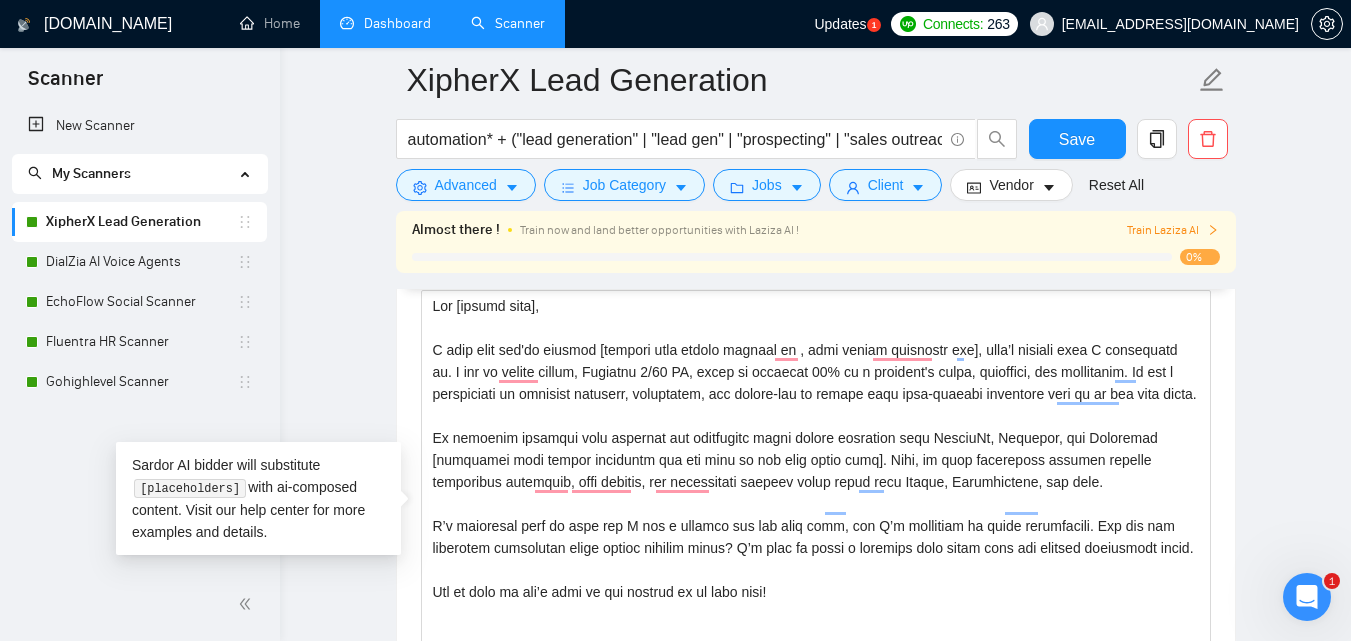 click on "New Scanner My Scanners XipherX Lead Generation DialZia AI Voice Agents EchoFlow Social Scanner Fluentra HR Scanner Gohighlevel Scanner" at bounding box center [140, 337] 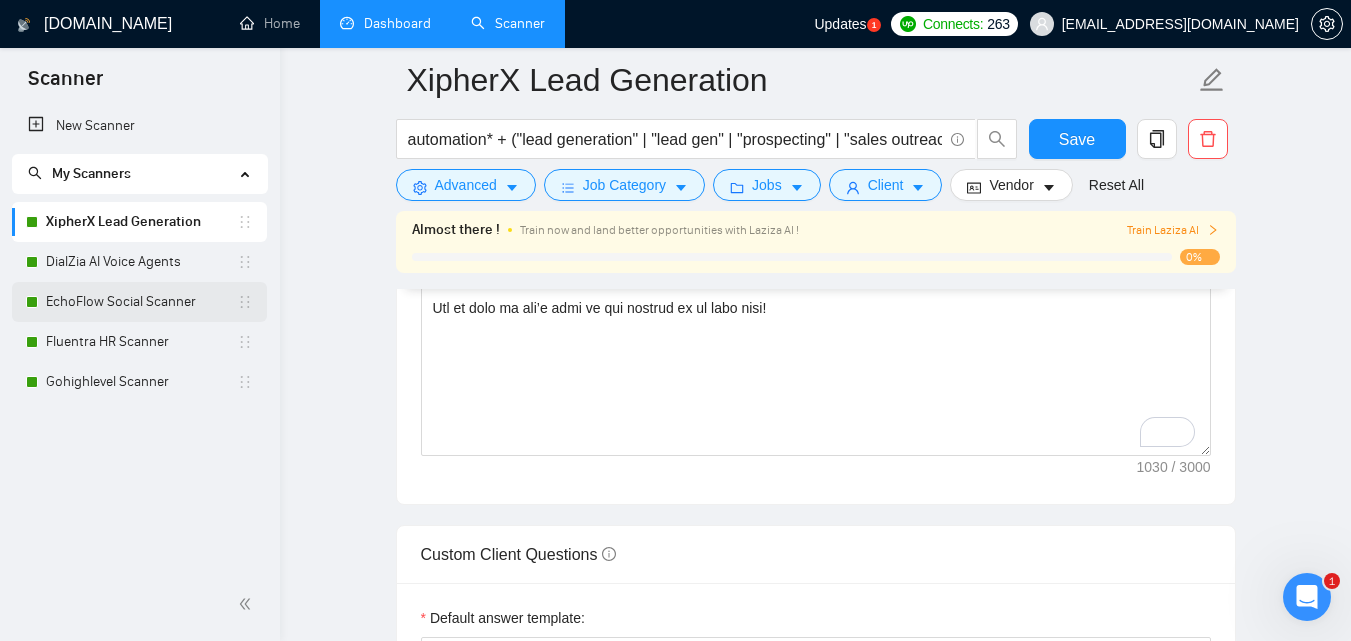scroll, scrollTop: 2000, scrollLeft: 0, axis: vertical 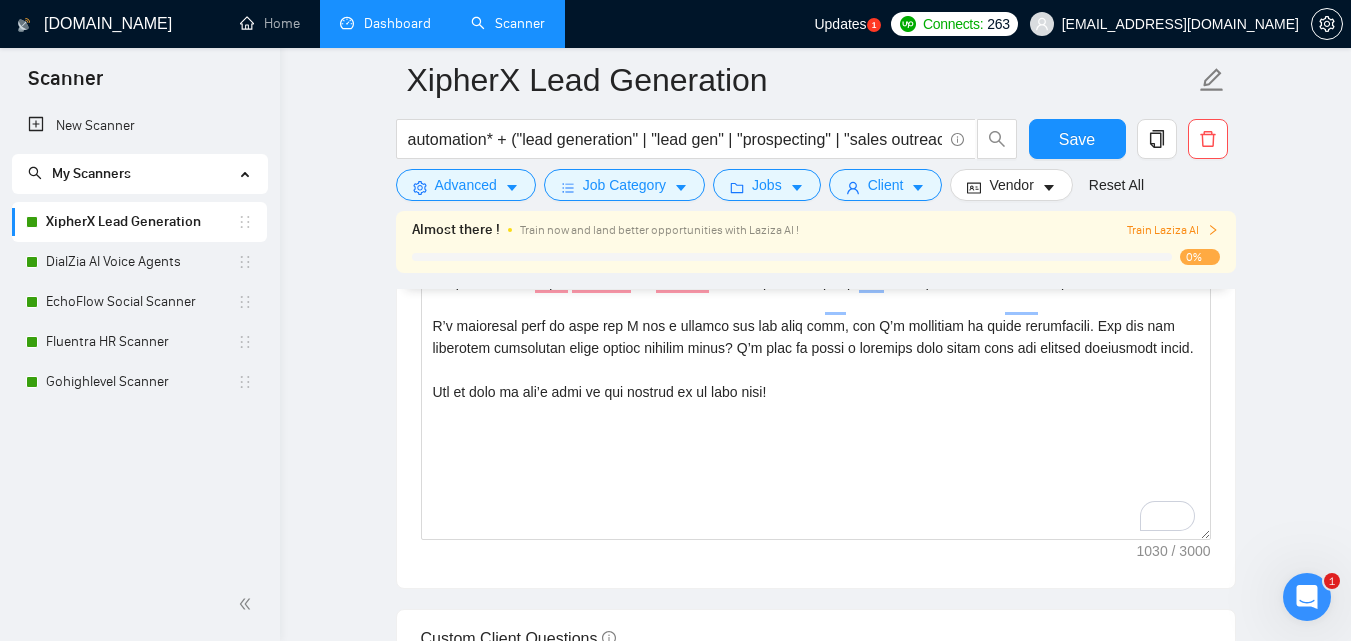 click on "Dashboard" at bounding box center (385, 23) 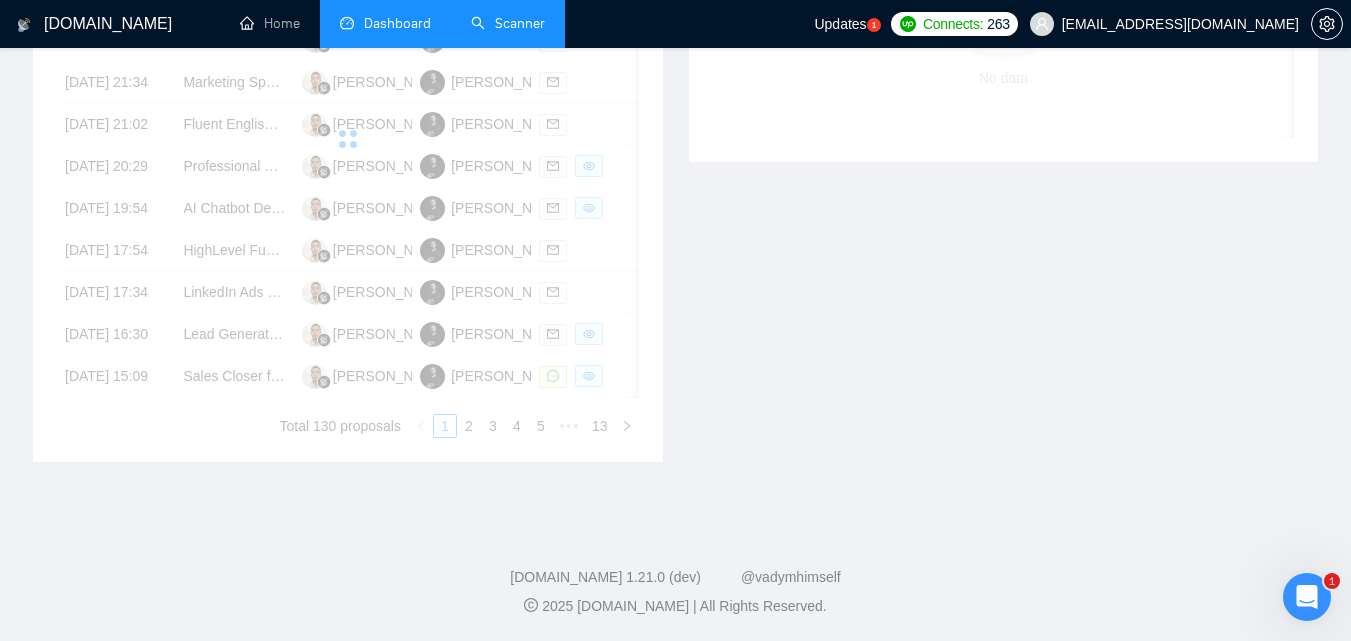 scroll, scrollTop: 576, scrollLeft: 0, axis: vertical 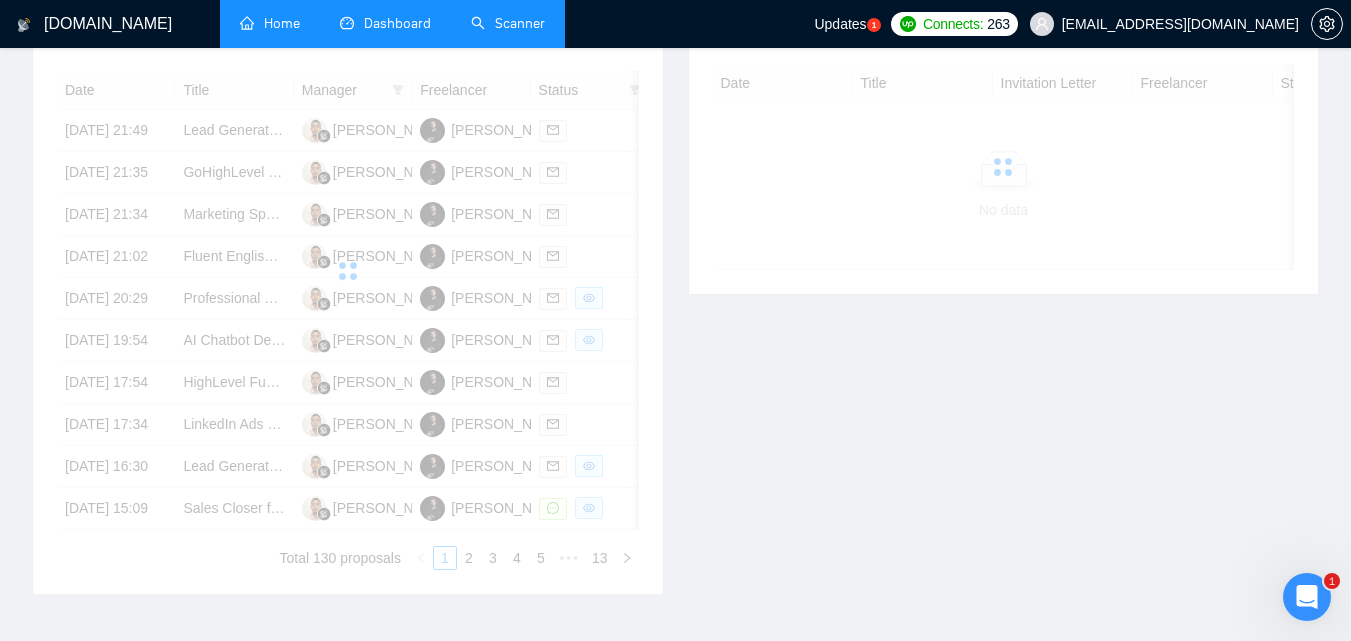 click on "Home" at bounding box center [270, 23] 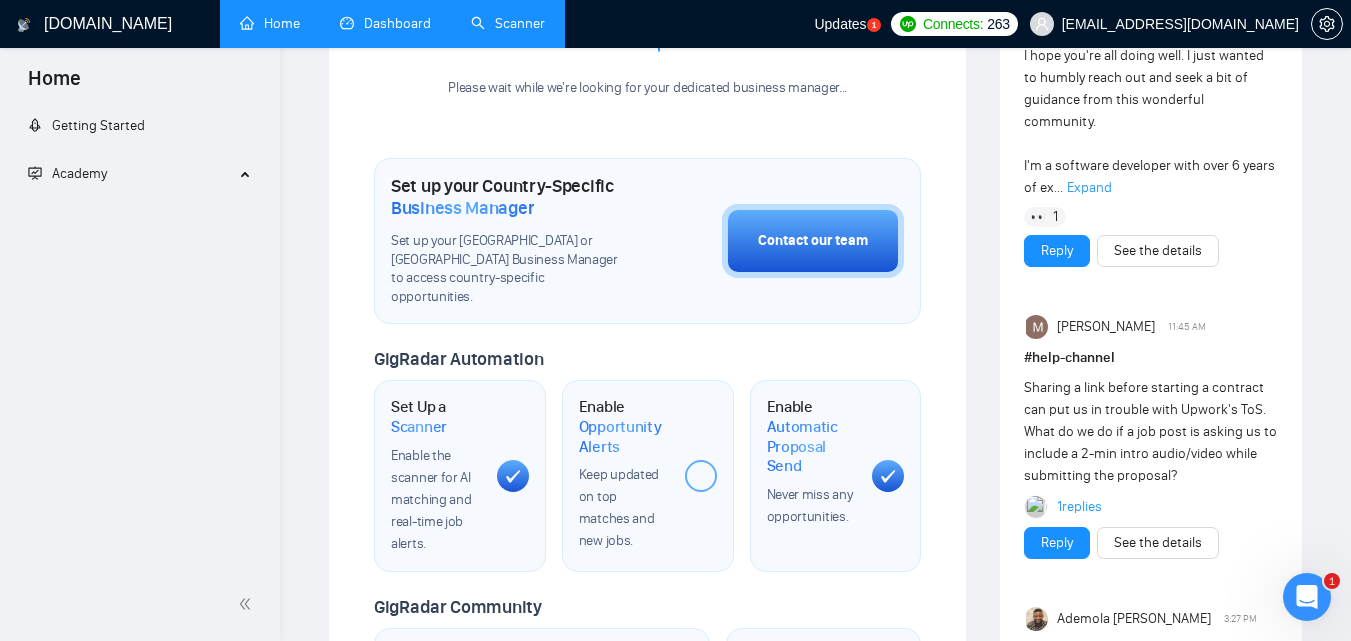 scroll, scrollTop: 0, scrollLeft: 0, axis: both 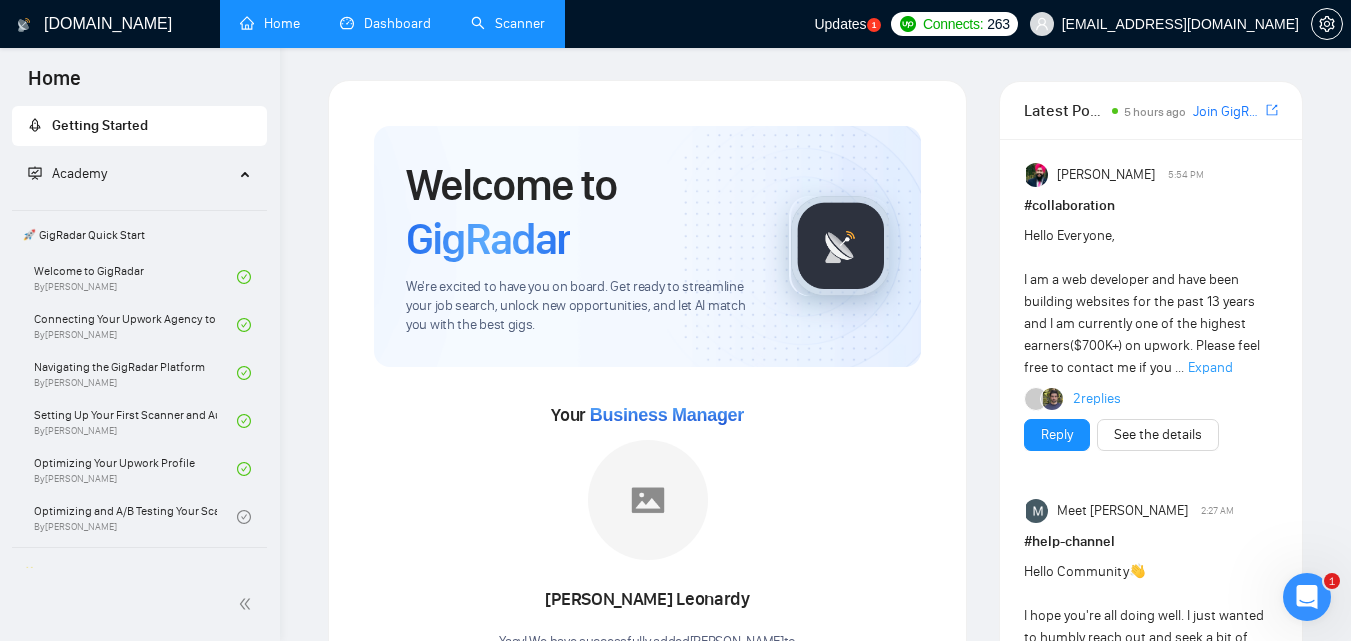 click on "Scanner" at bounding box center (508, 23) 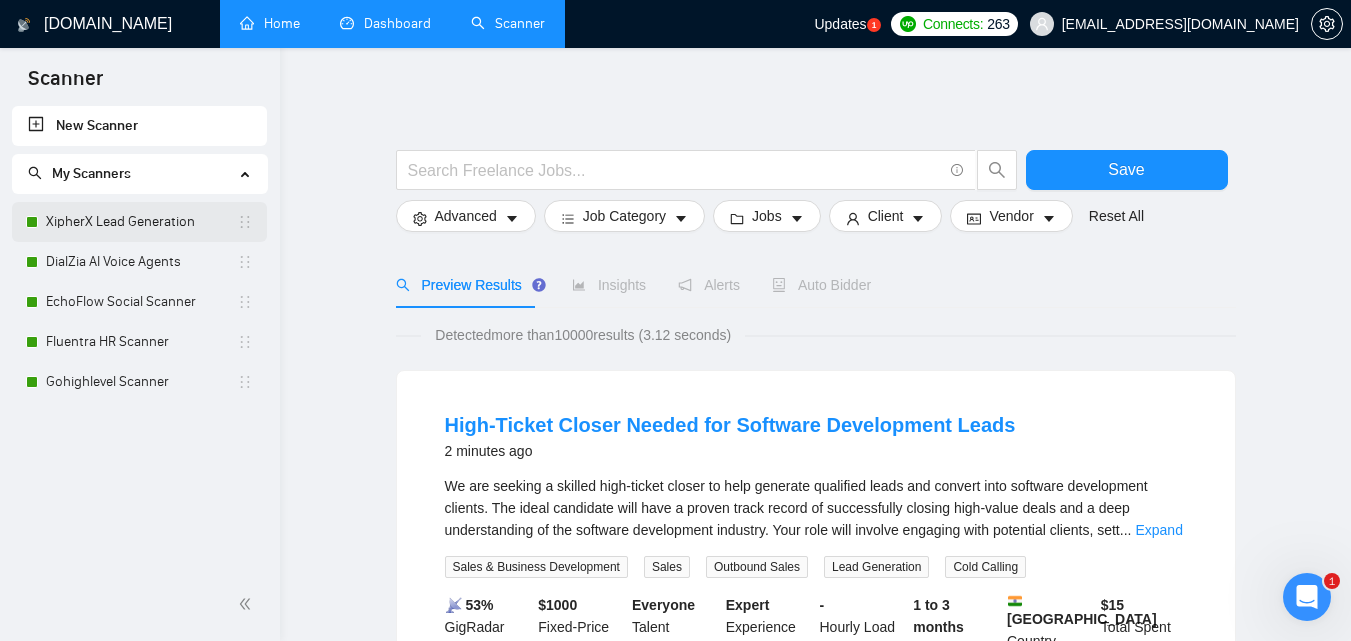click on "XipherX Lead Generation" at bounding box center [141, 222] 